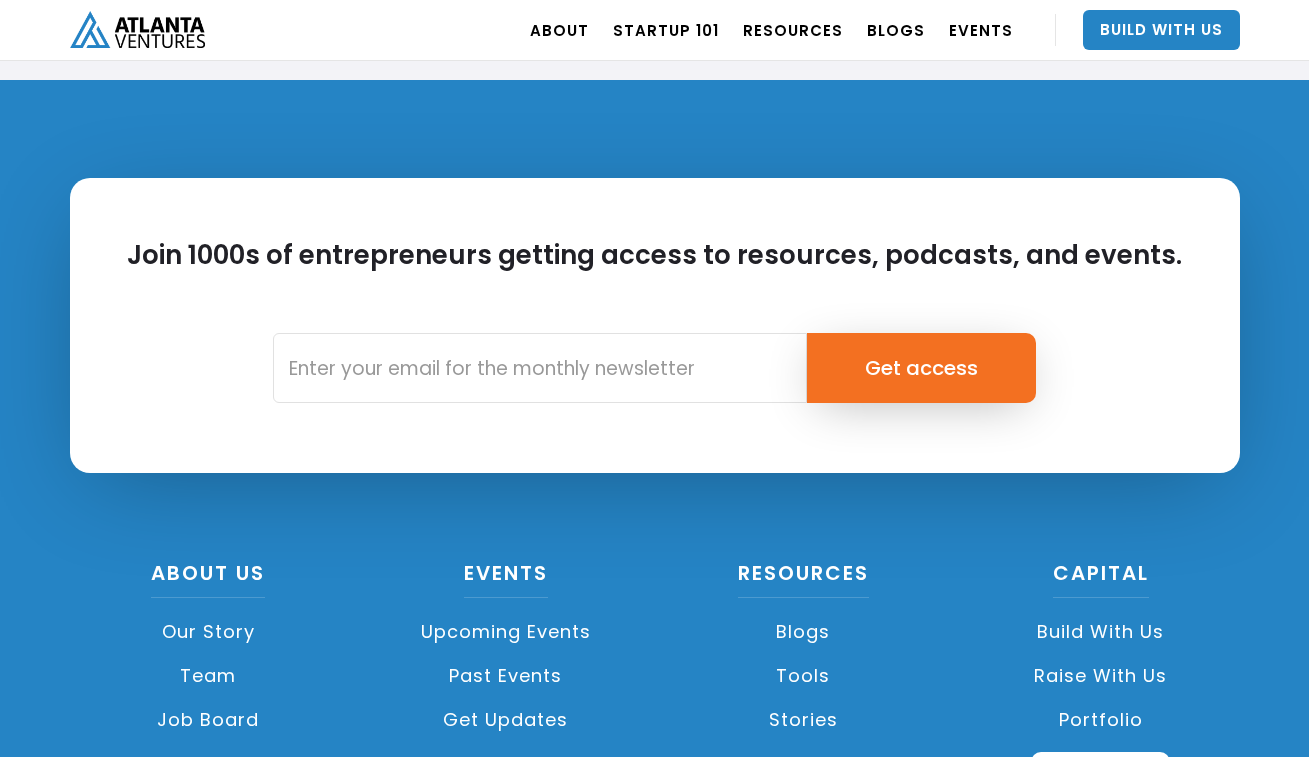 scroll, scrollTop: 4810, scrollLeft: 0, axis: vertical 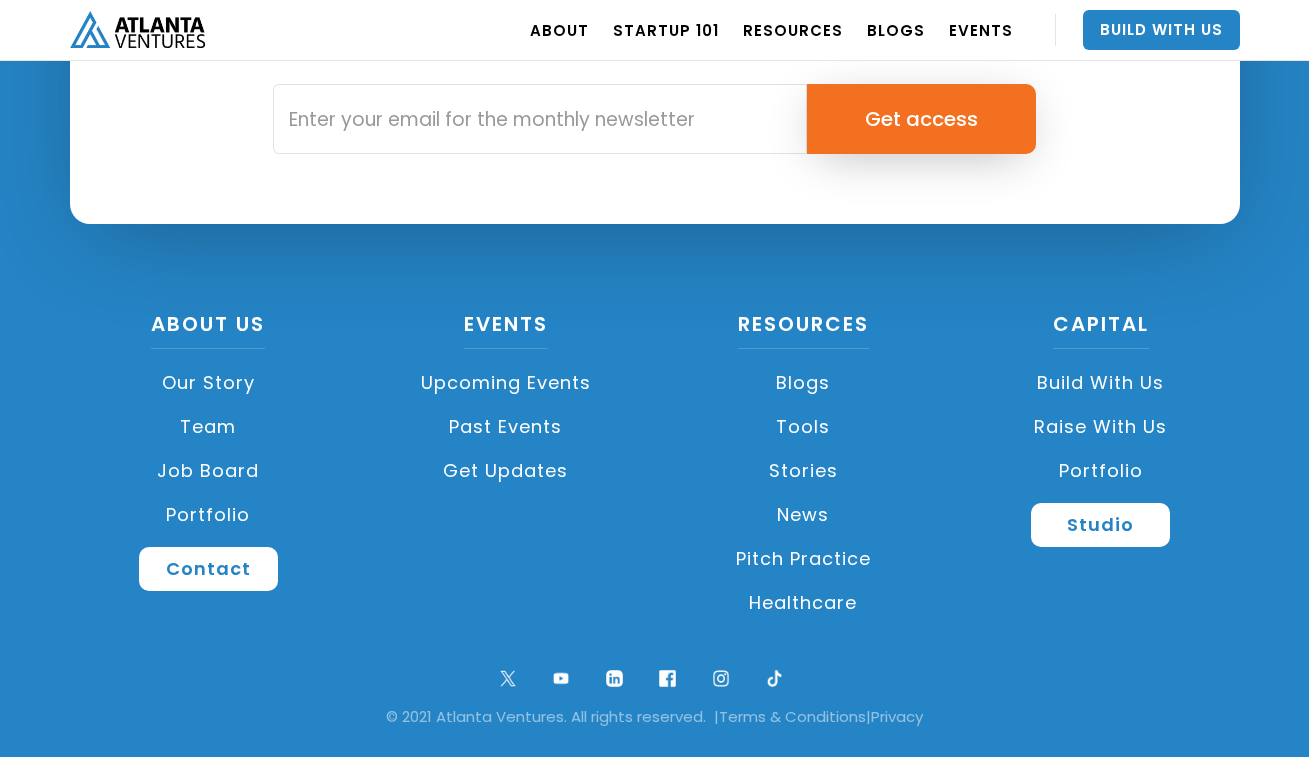click on "Job Board" at bounding box center (209, 471) 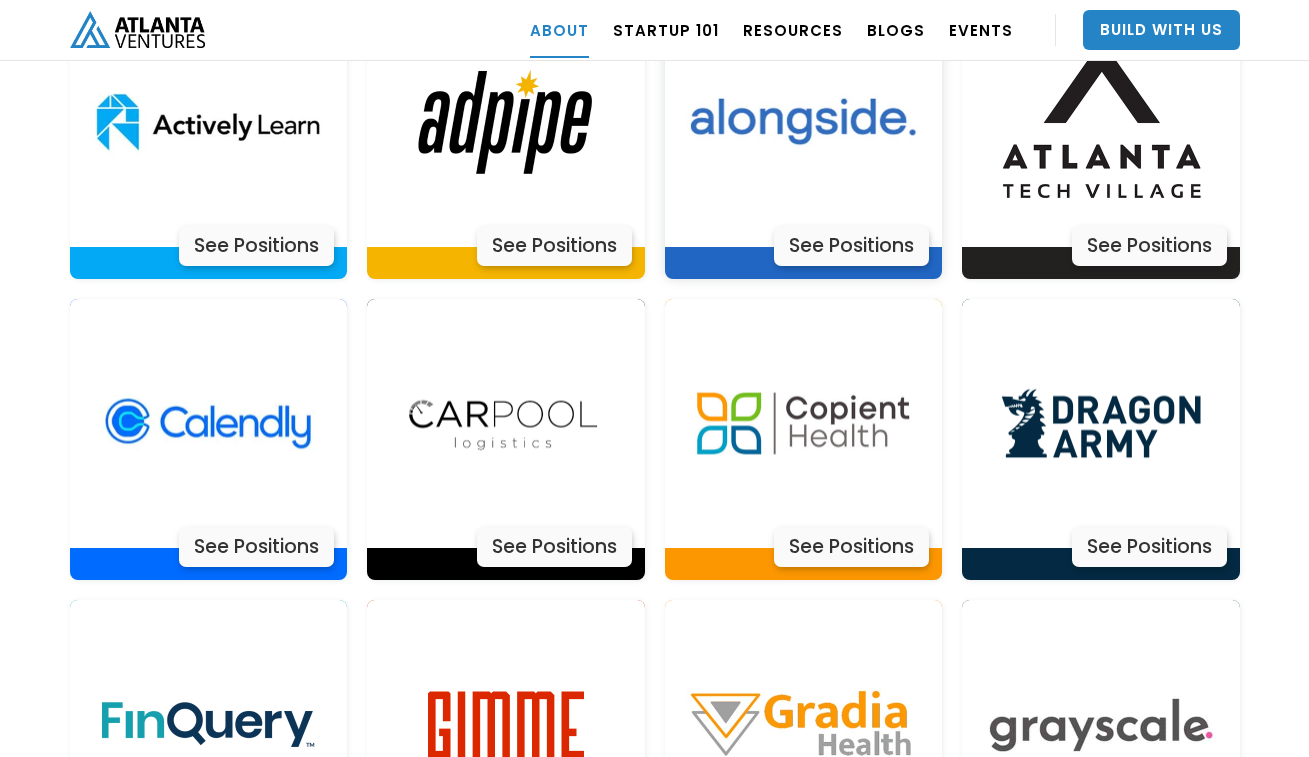 scroll, scrollTop: 4438, scrollLeft: 0, axis: vertical 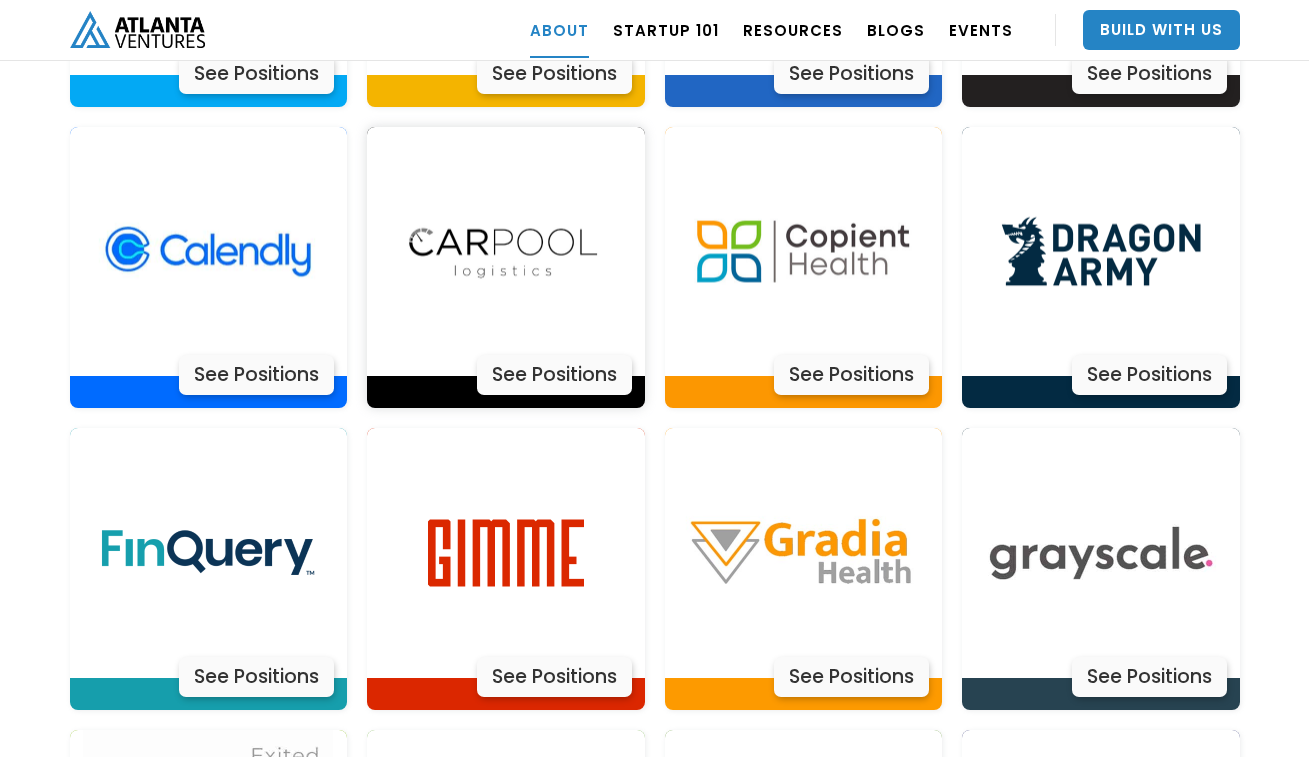 click at bounding box center (506, 252) 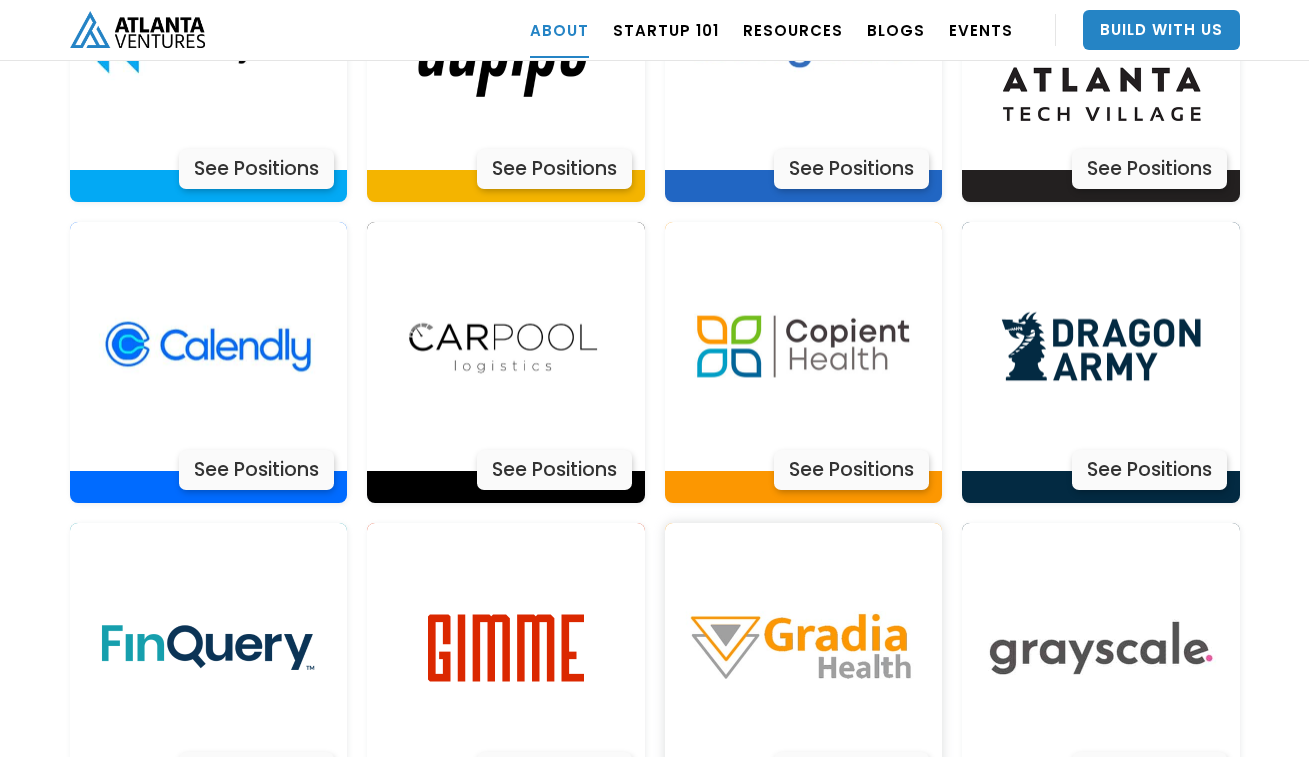 scroll, scrollTop: 4338, scrollLeft: 0, axis: vertical 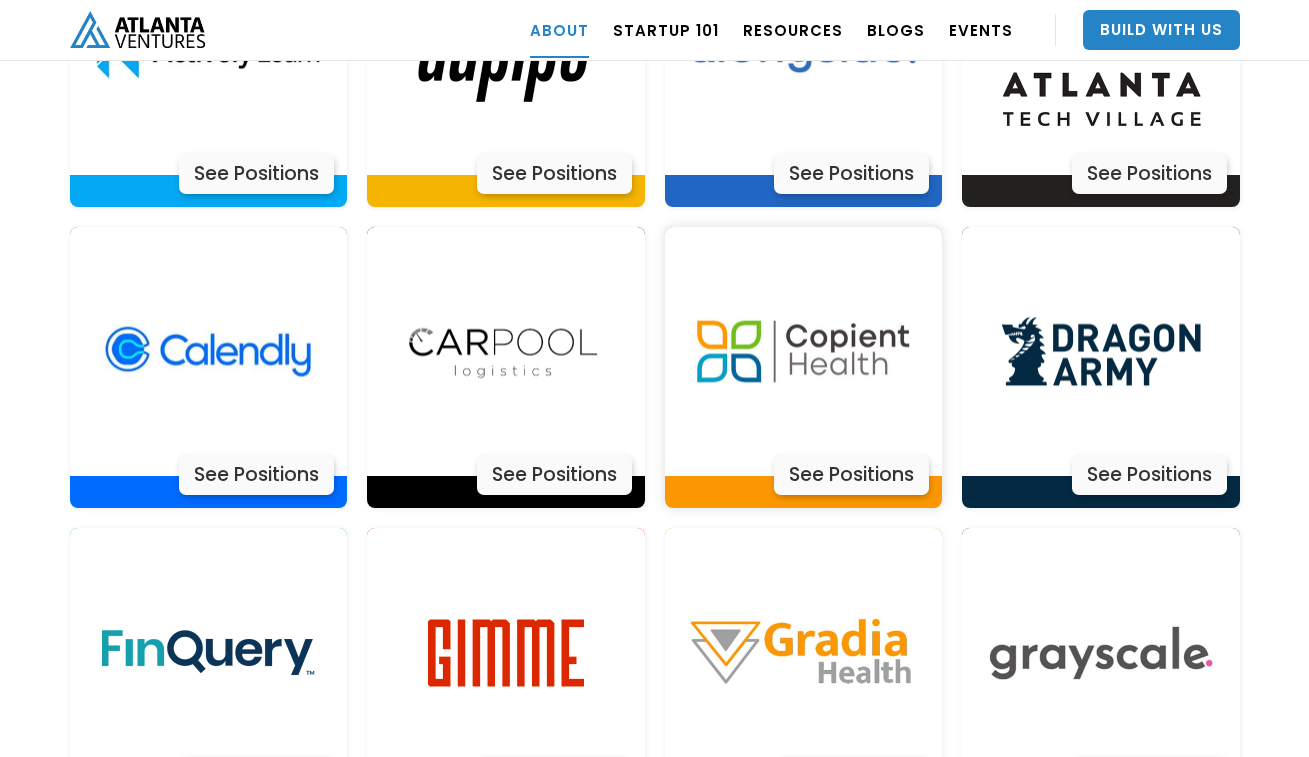 click on "See Positions" at bounding box center [851, 475] 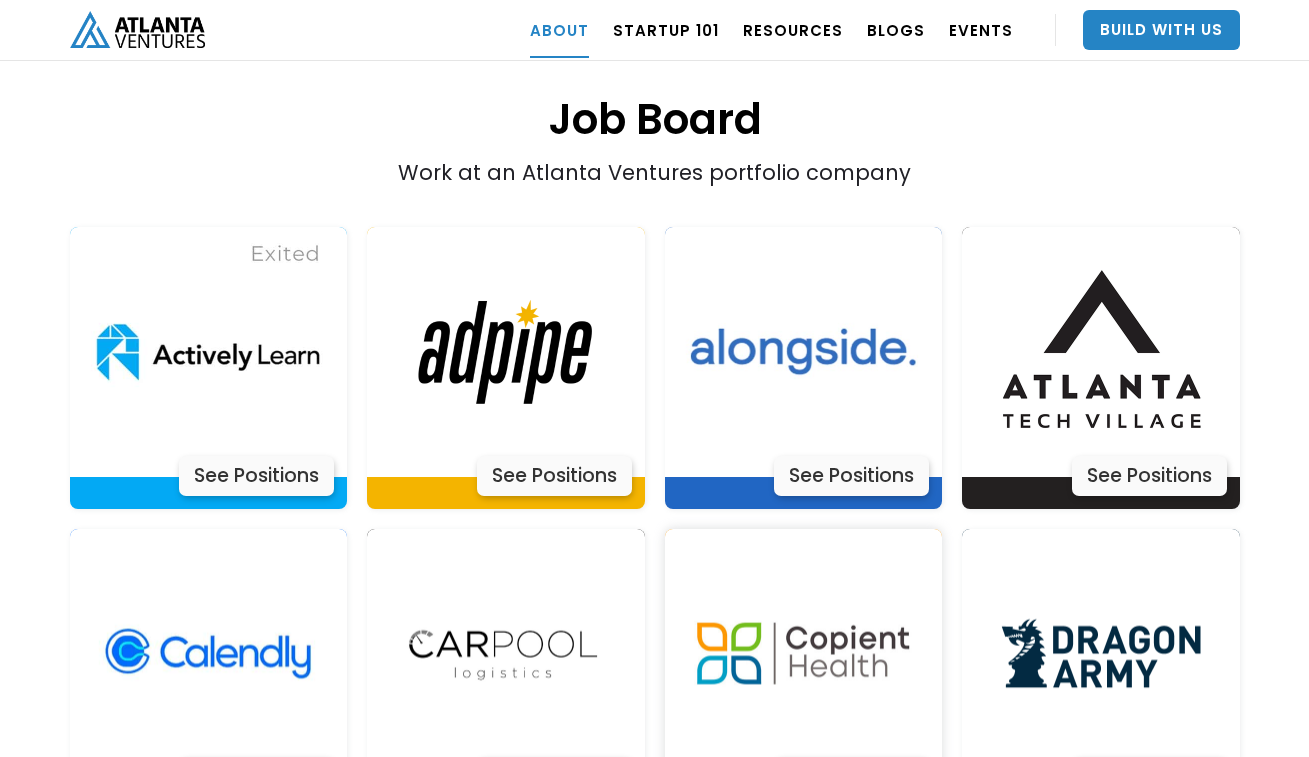 scroll, scrollTop: 4049, scrollLeft: 0, axis: vertical 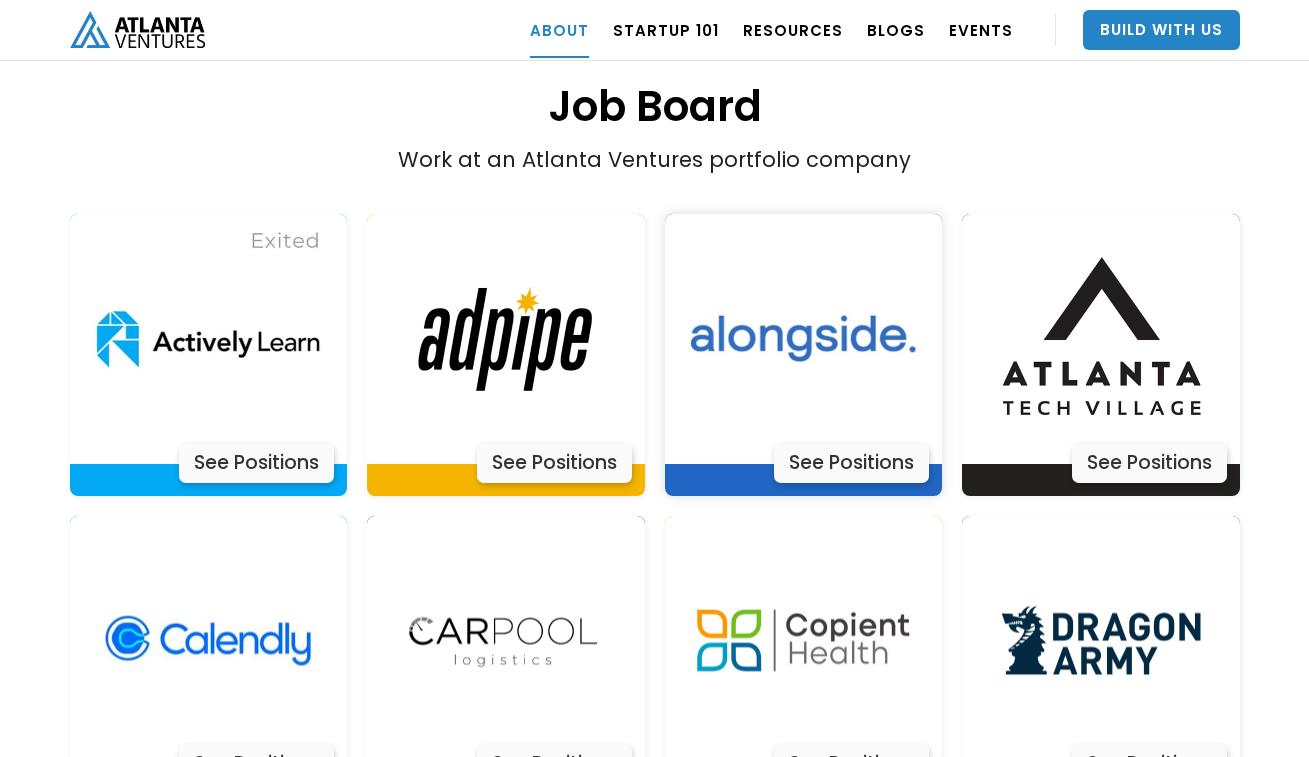click on "See Positions" at bounding box center [851, 463] 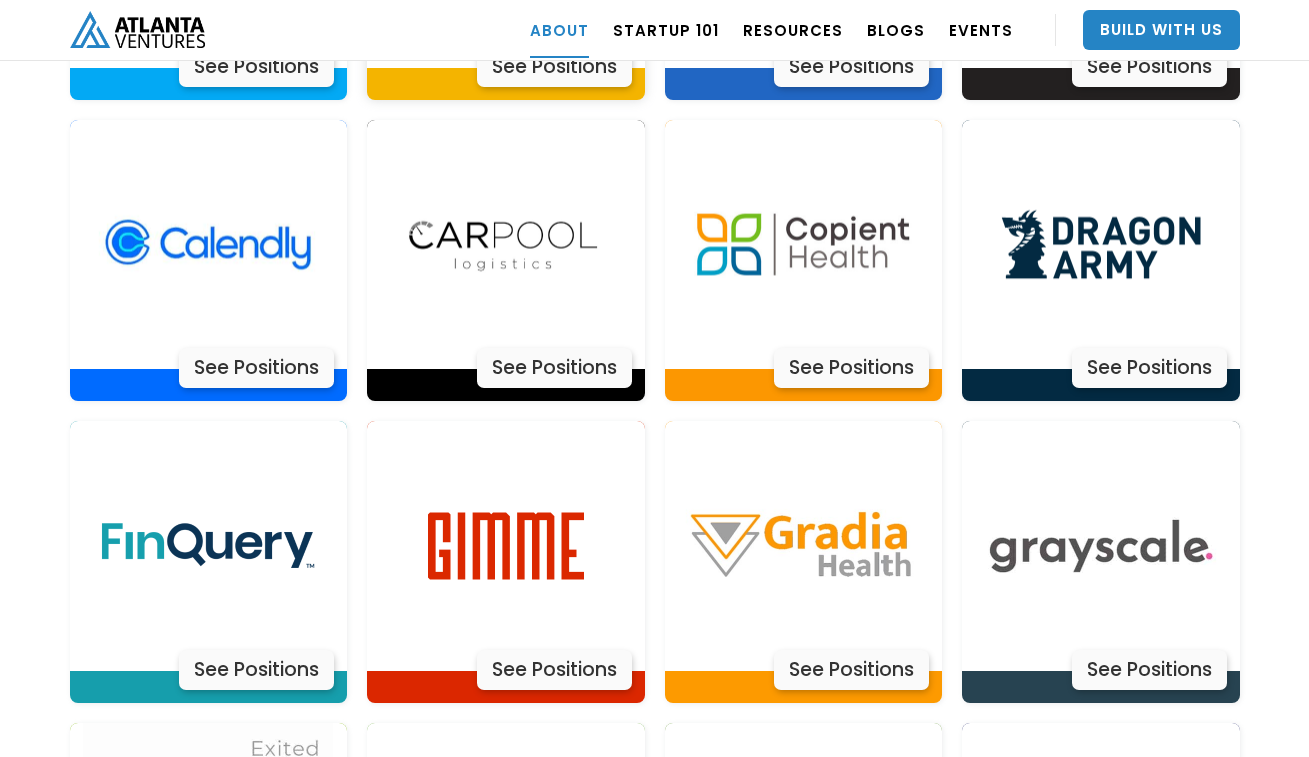 scroll, scrollTop: 4470, scrollLeft: 0, axis: vertical 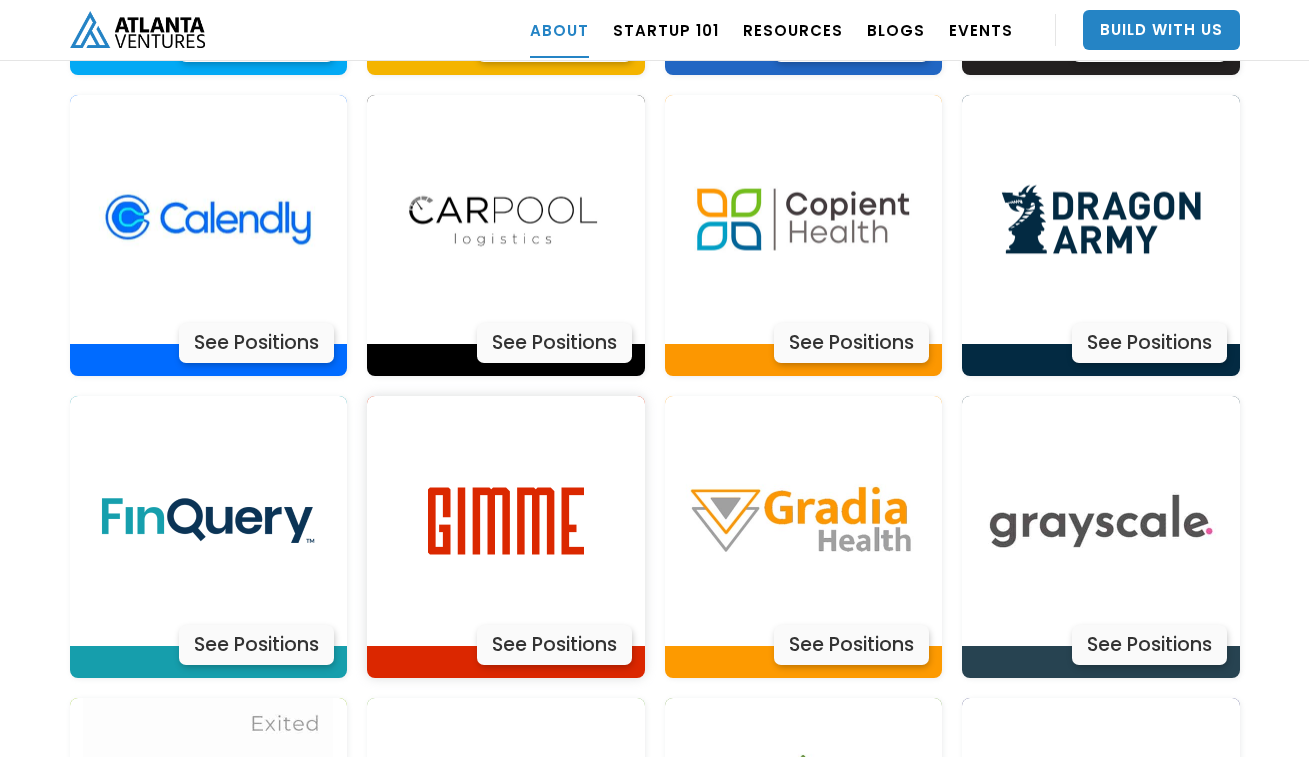 click on "See Positions" at bounding box center (554, 645) 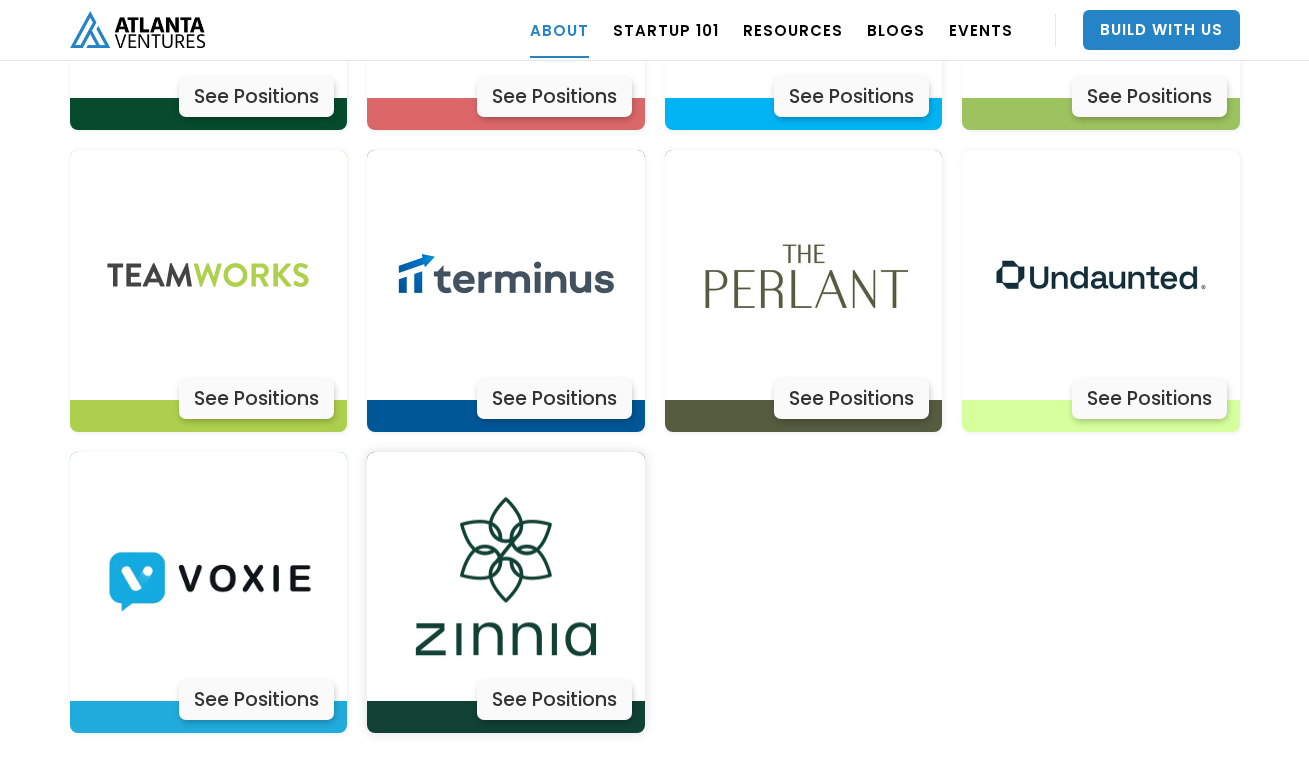 click on "See Positions" at bounding box center [554, 700] 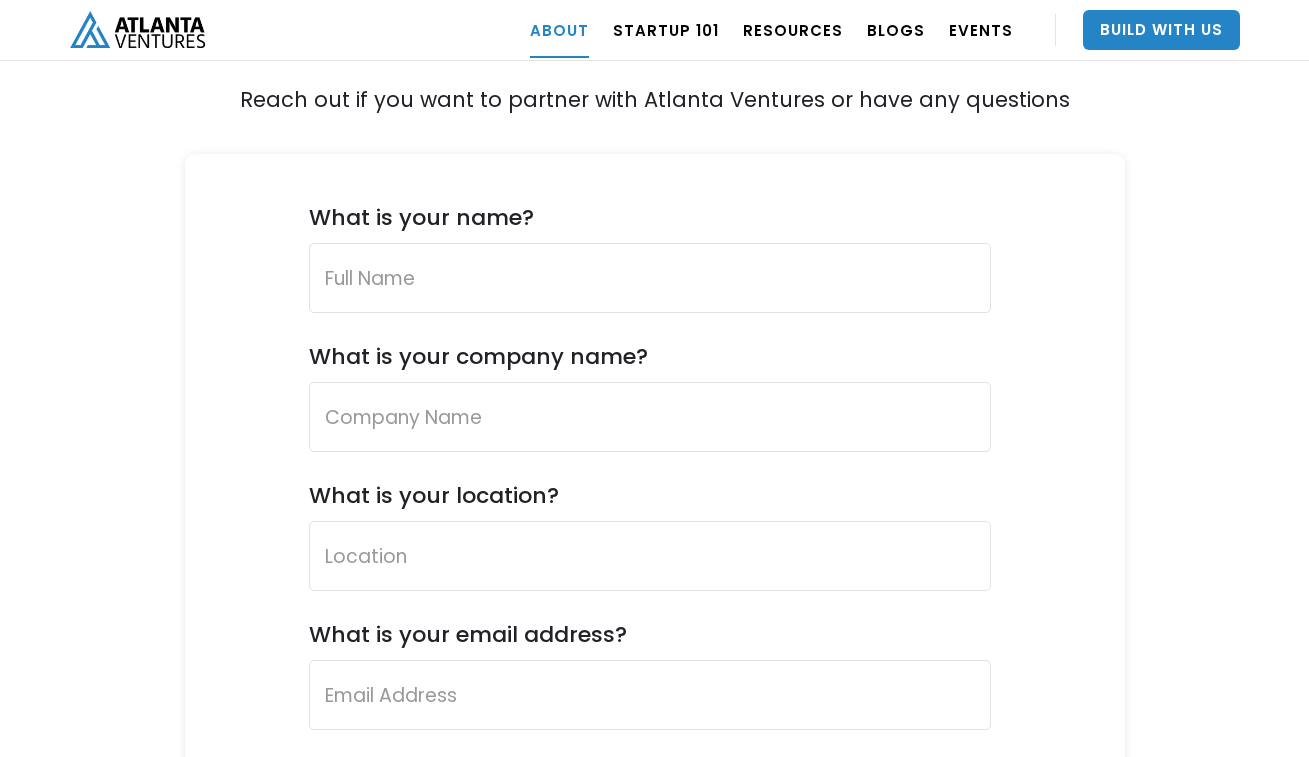 scroll, scrollTop: 7375, scrollLeft: 0, axis: vertical 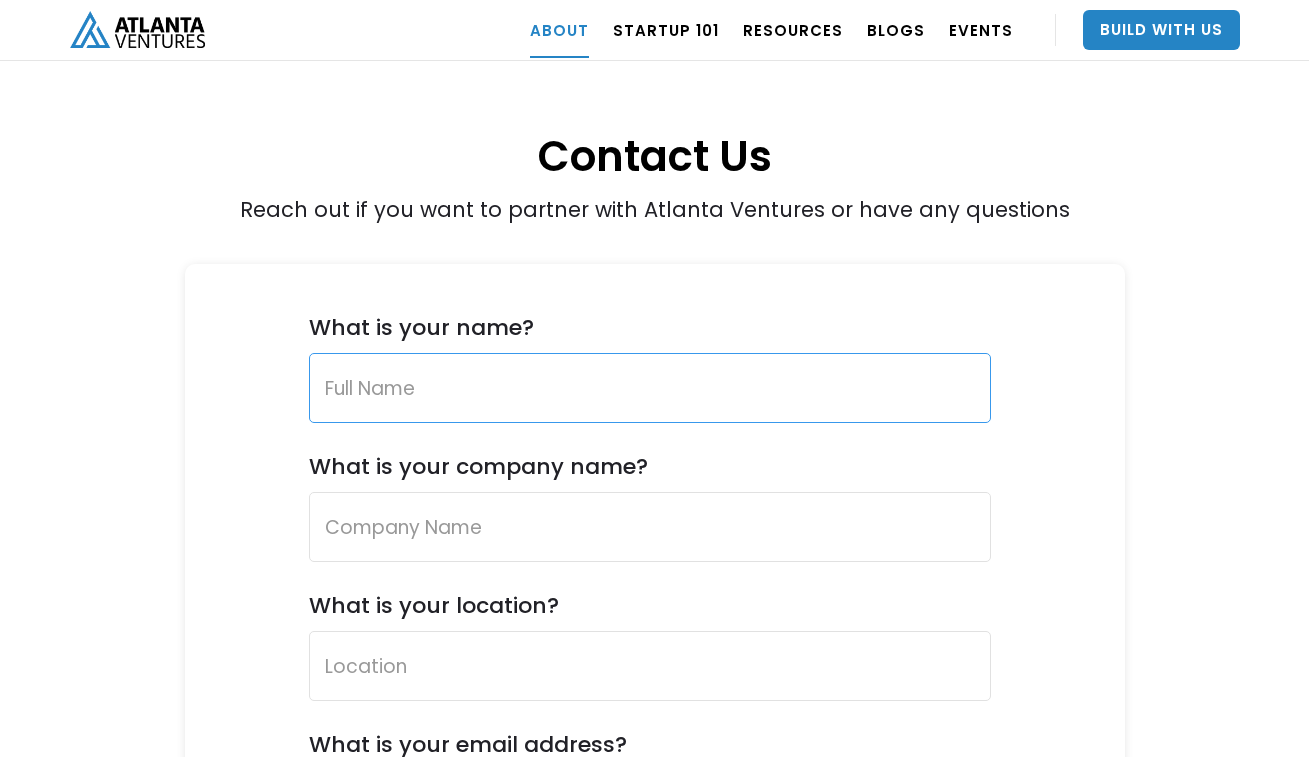 click at bounding box center [650, 388] 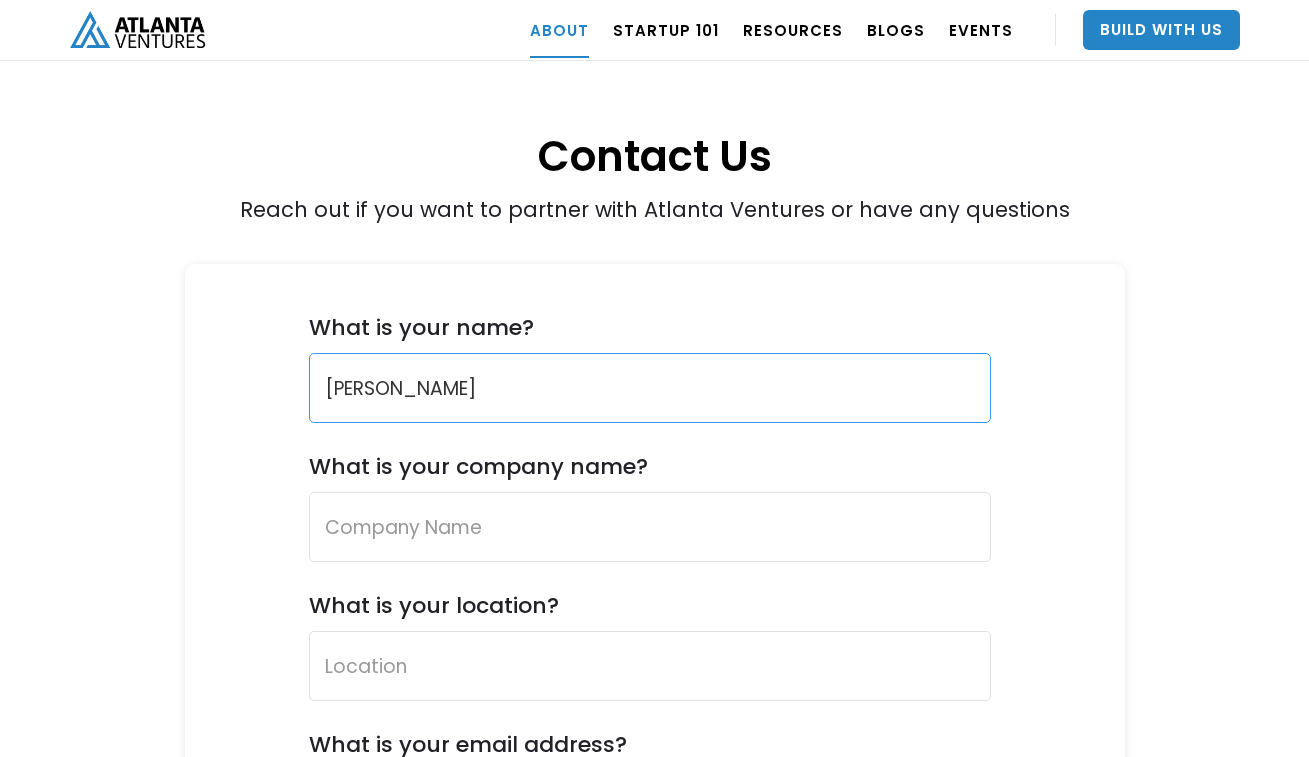 type on "[PERSON_NAME]" 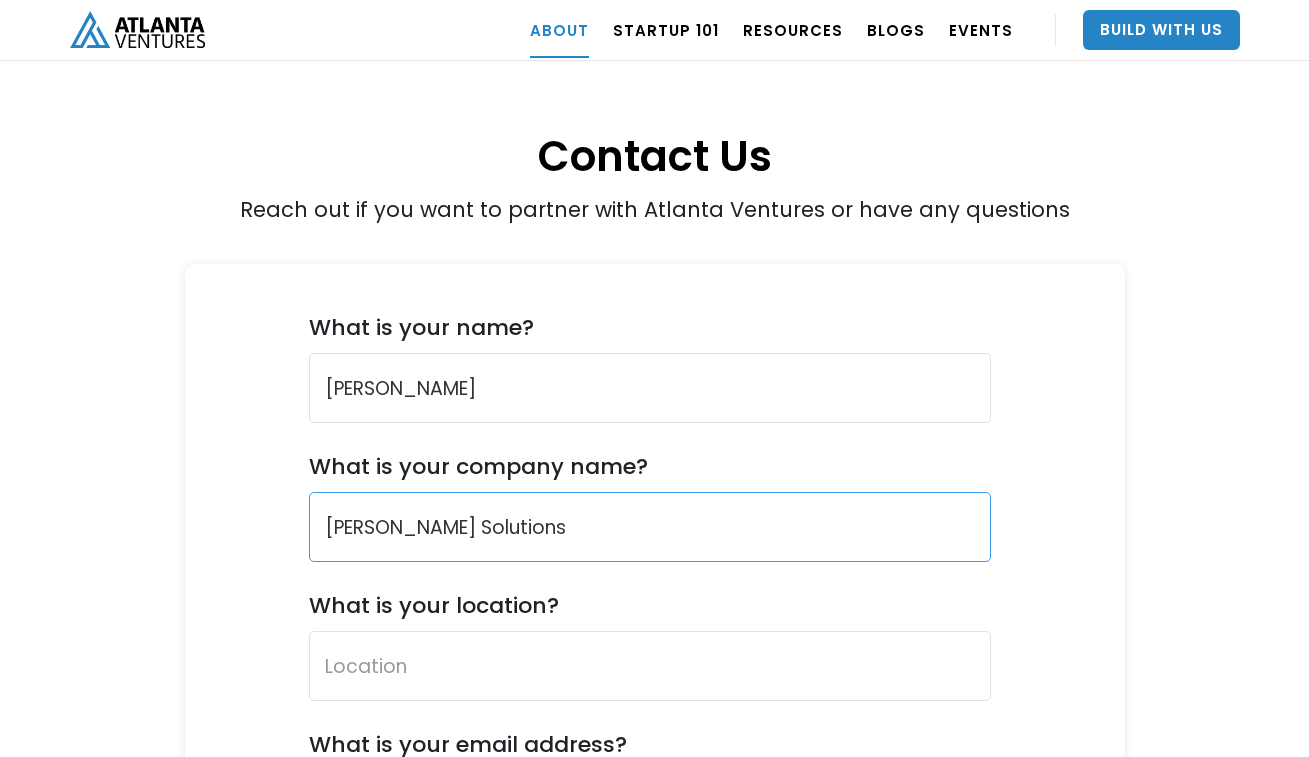 type on "[PERSON_NAME] Solutions" 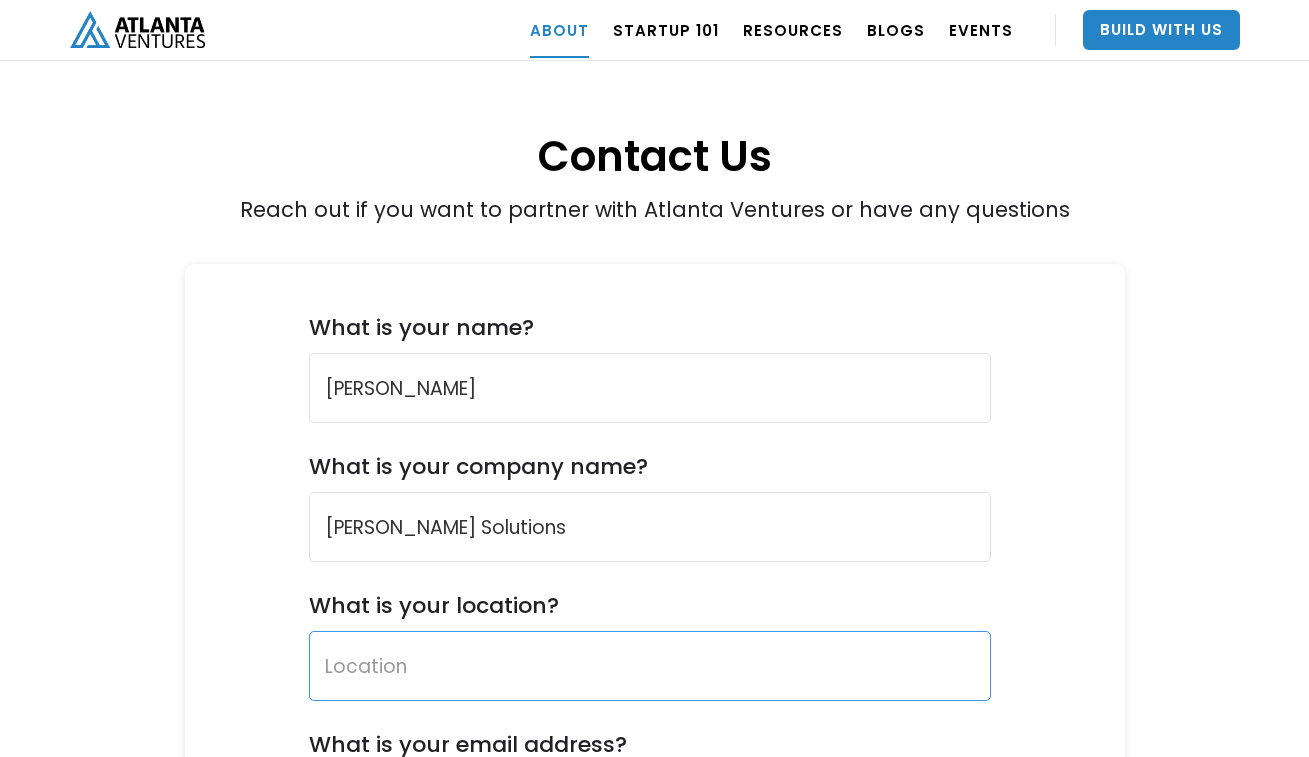 type on "A" 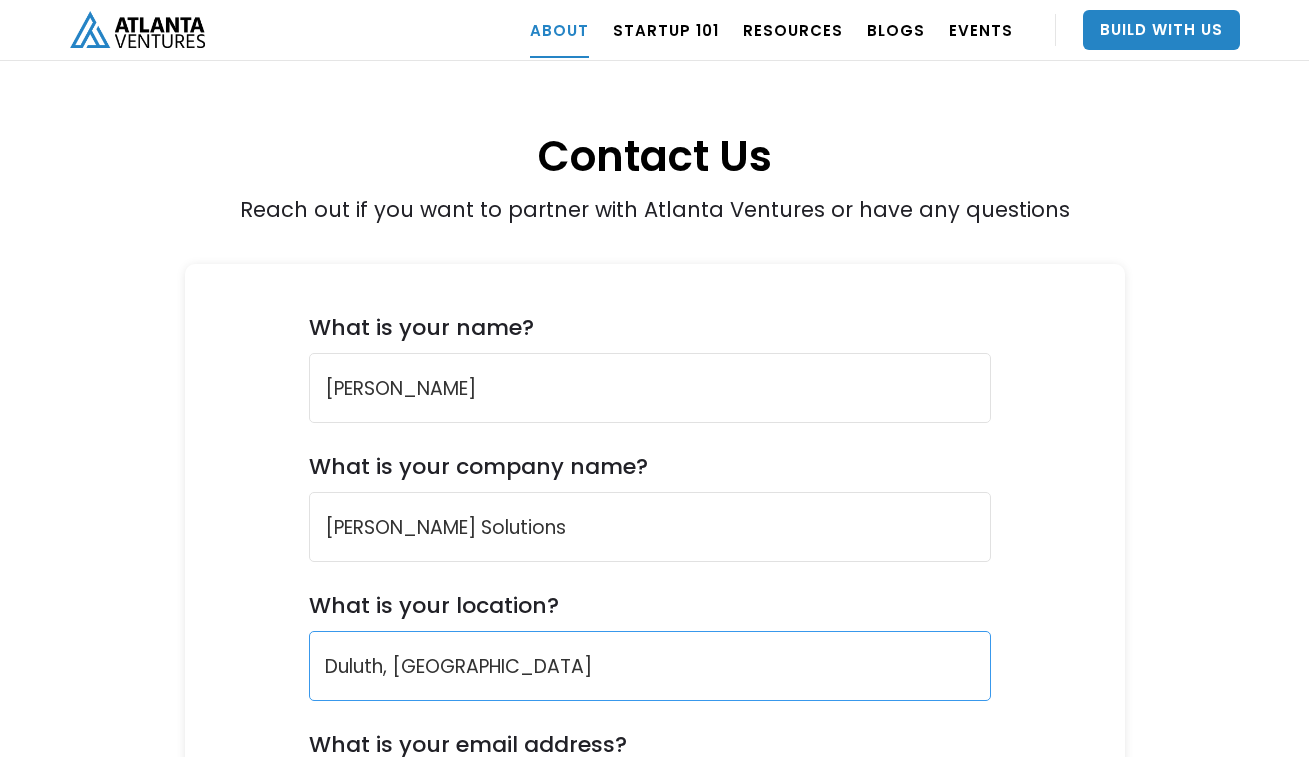 type on "Duluth, [GEOGRAPHIC_DATA]" 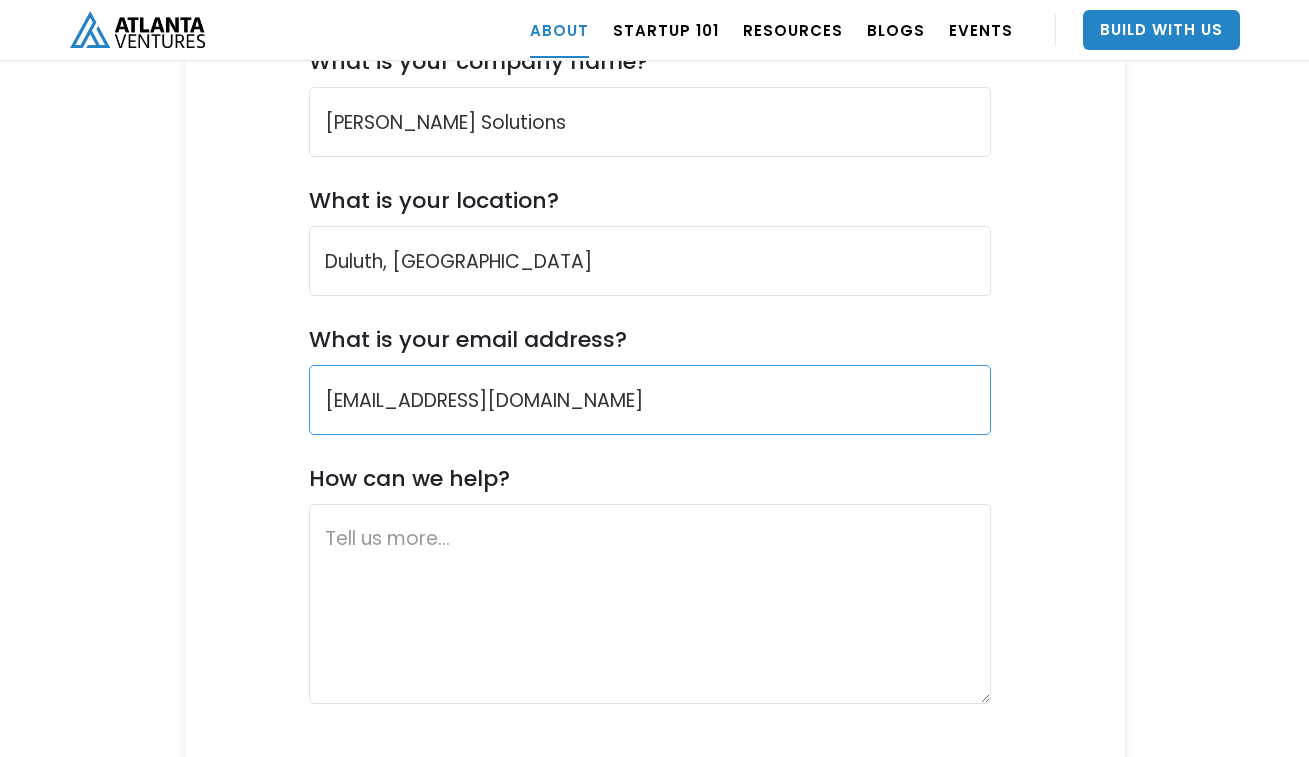 scroll, scrollTop: 7836, scrollLeft: 0, axis: vertical 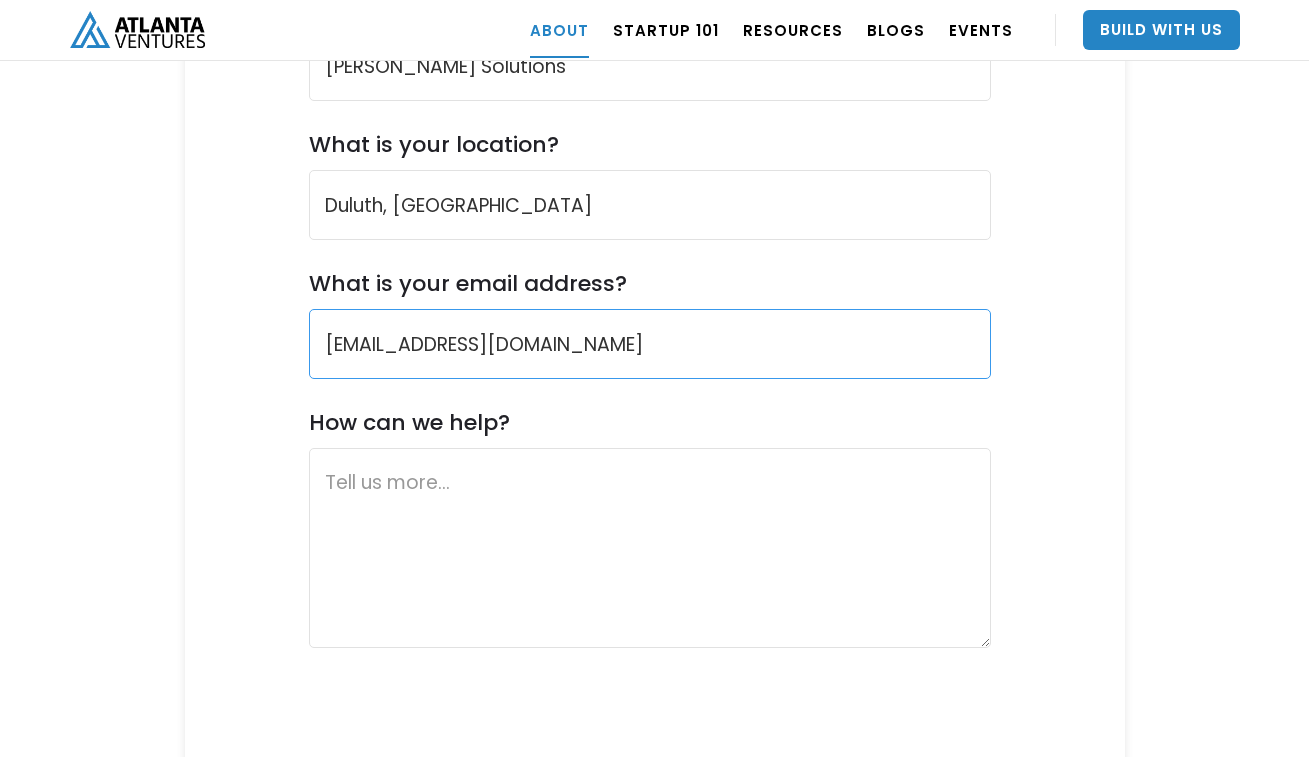 type on "[EMAIL_ADDRESS][DOMAIN_NAME]" 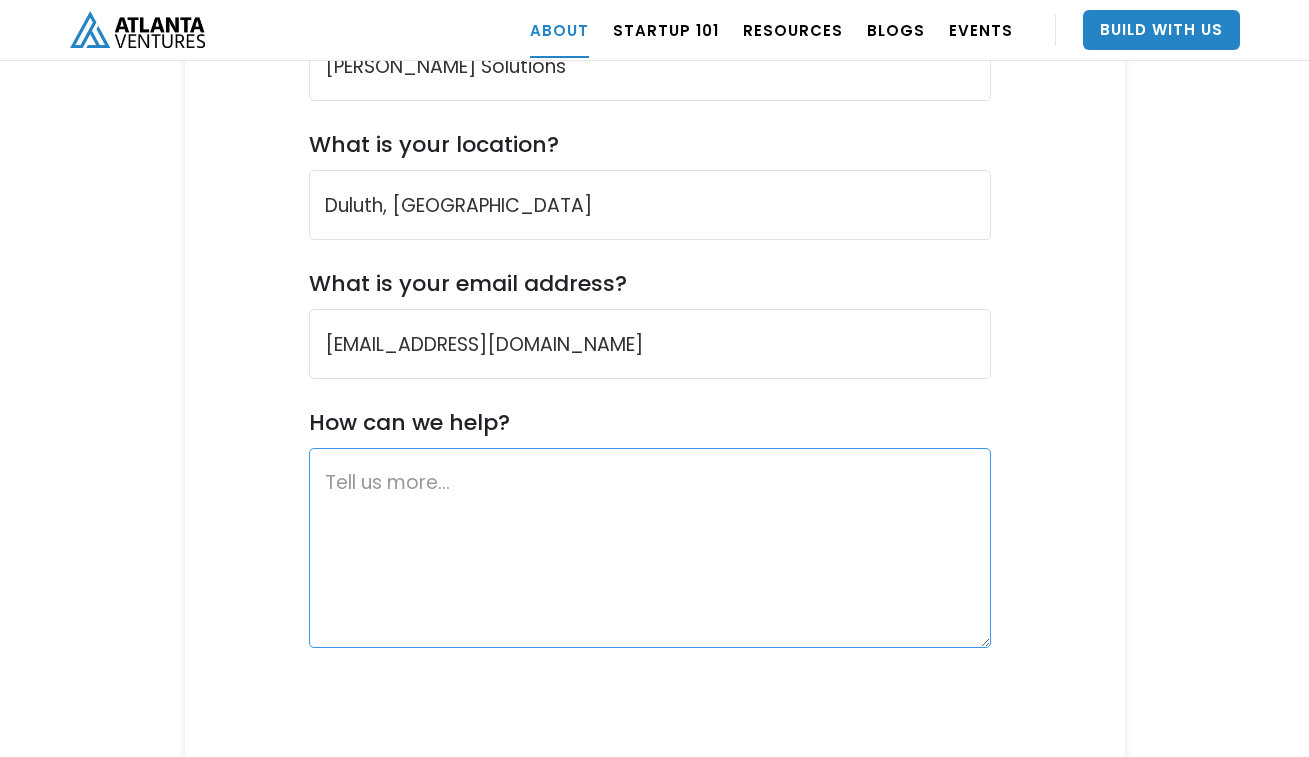 click at bounding box center [650, 548] 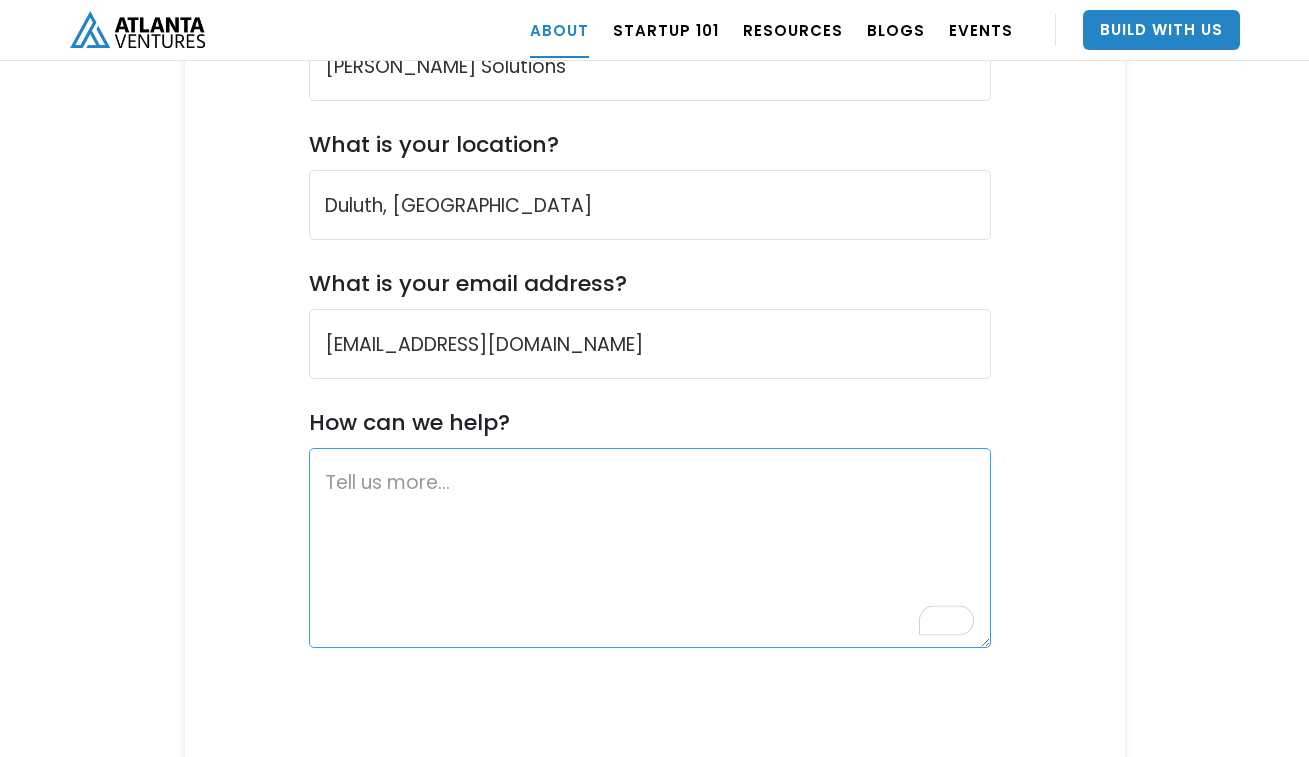 click at bounding box center [650, 548] 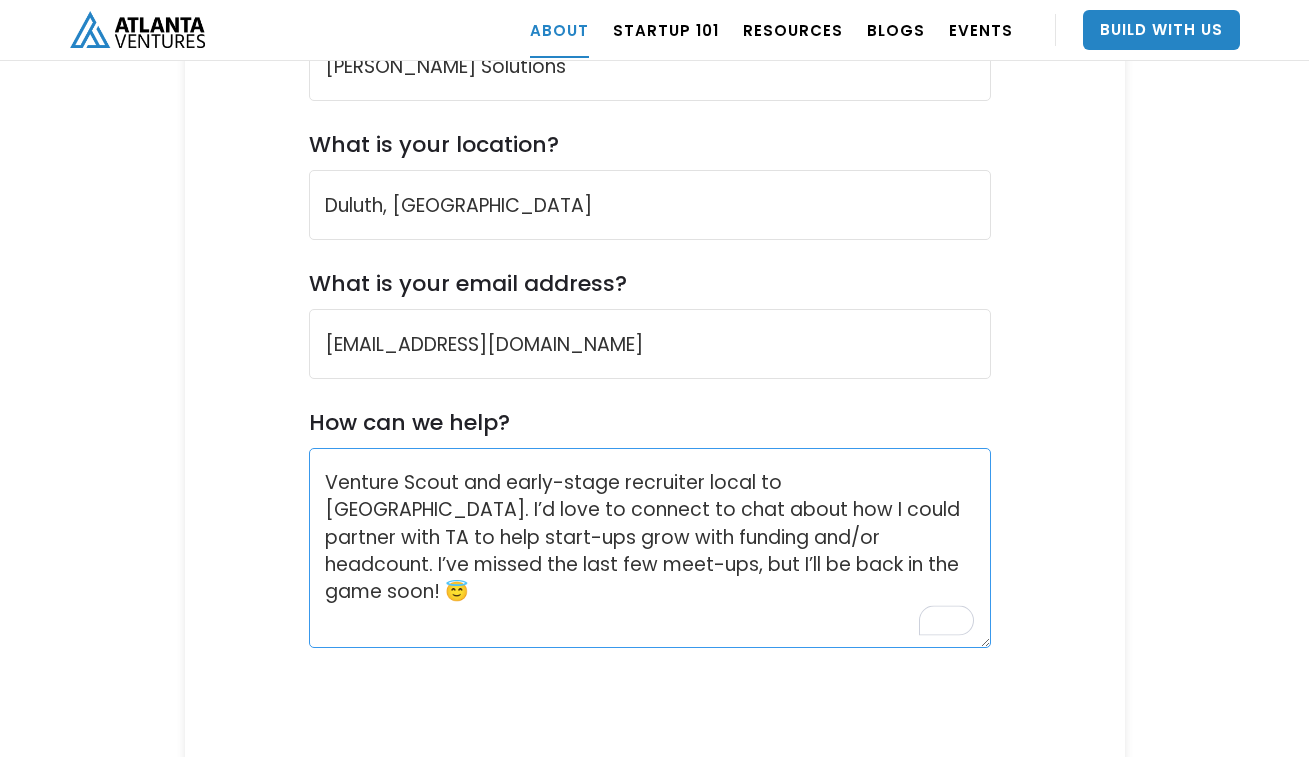 click on "Venture Scout and early-stage recruiter local to [GEOGRAPHIC_DATA]. I’d love to connect to chat about how I could partner with TA to help start-ups grow with funding and/or headcount. I’ve missed the last few meet-ups, but I’ll be back in the game soon! 😇" at bounding box center (650, 548) 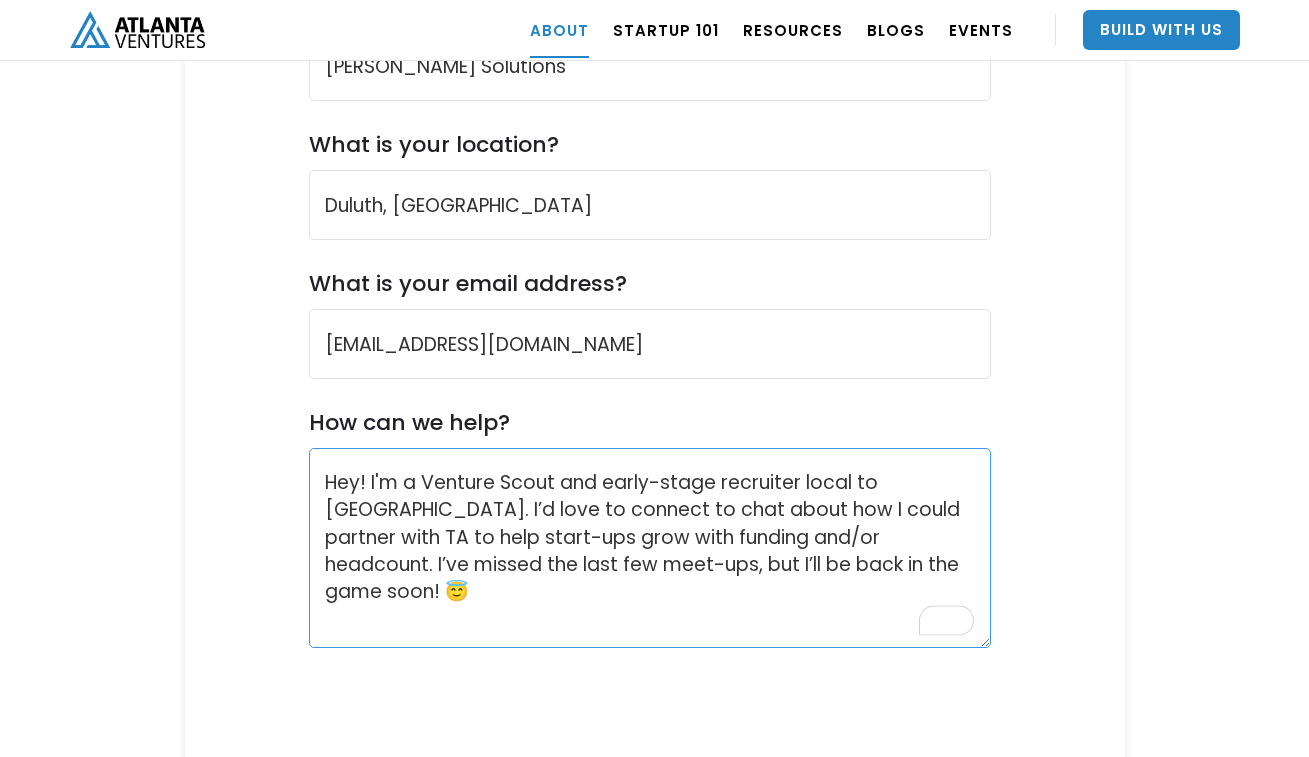 click on "Hey! I'm a Venture Scout and early-stage recruiter local to [GEOGRAPHIC_DATA]. I’d love to connect to chat about how I could partner with TA to help start-ups grow with funding and/or headcount. I’ve missed the last few meet-ups, but I’ll be back in the game soon! 😇" at bounding box center [650, 548] 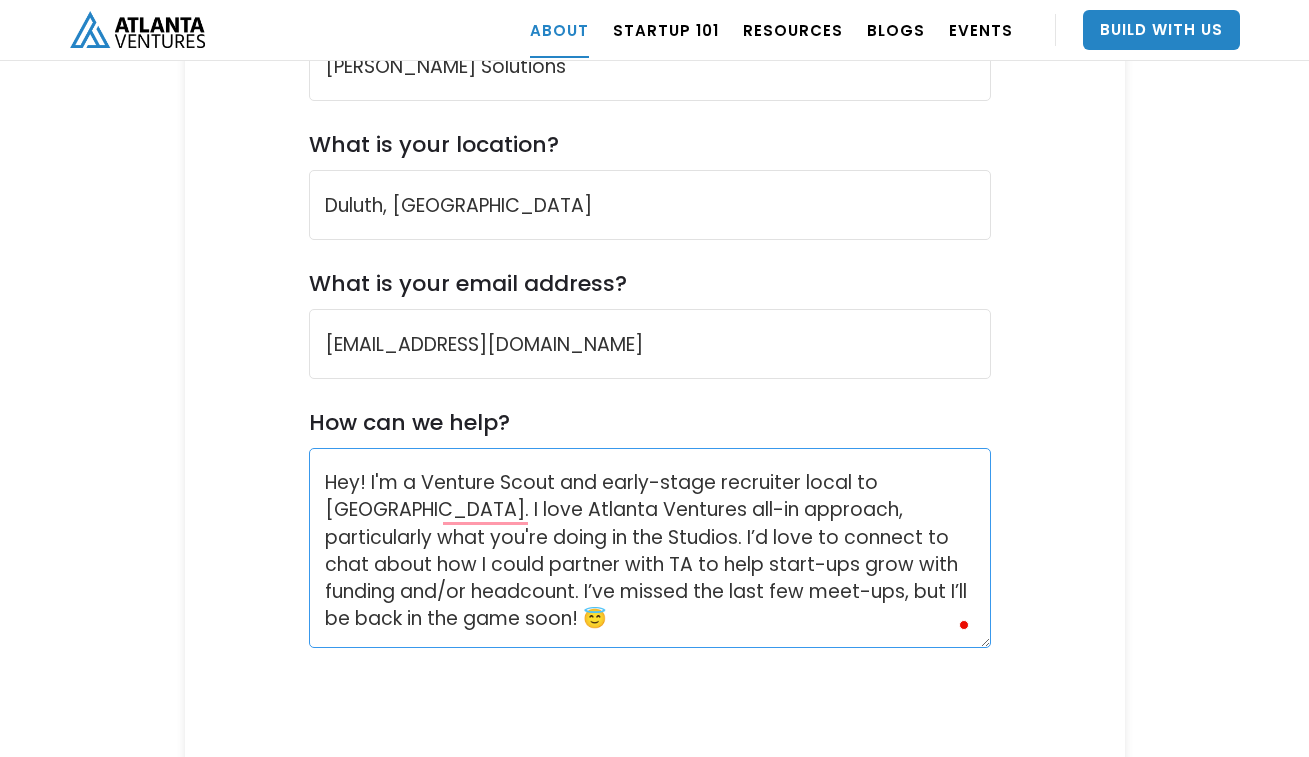 click on "Hey! I'm a Venture Scout and early-stage recruiter local to [GEOGRAPHIC_DATA]. I love Atlanta Ventures all-in approach, particularly what you're doing in the Studios. I’d love to connect to chat about how I could partner with TA to help start-ups grow with funding and/or headcount. I’ve missed the last few meet-ups, but I’ll be back in the game soon! 😇" at bounding box center (650, 548) 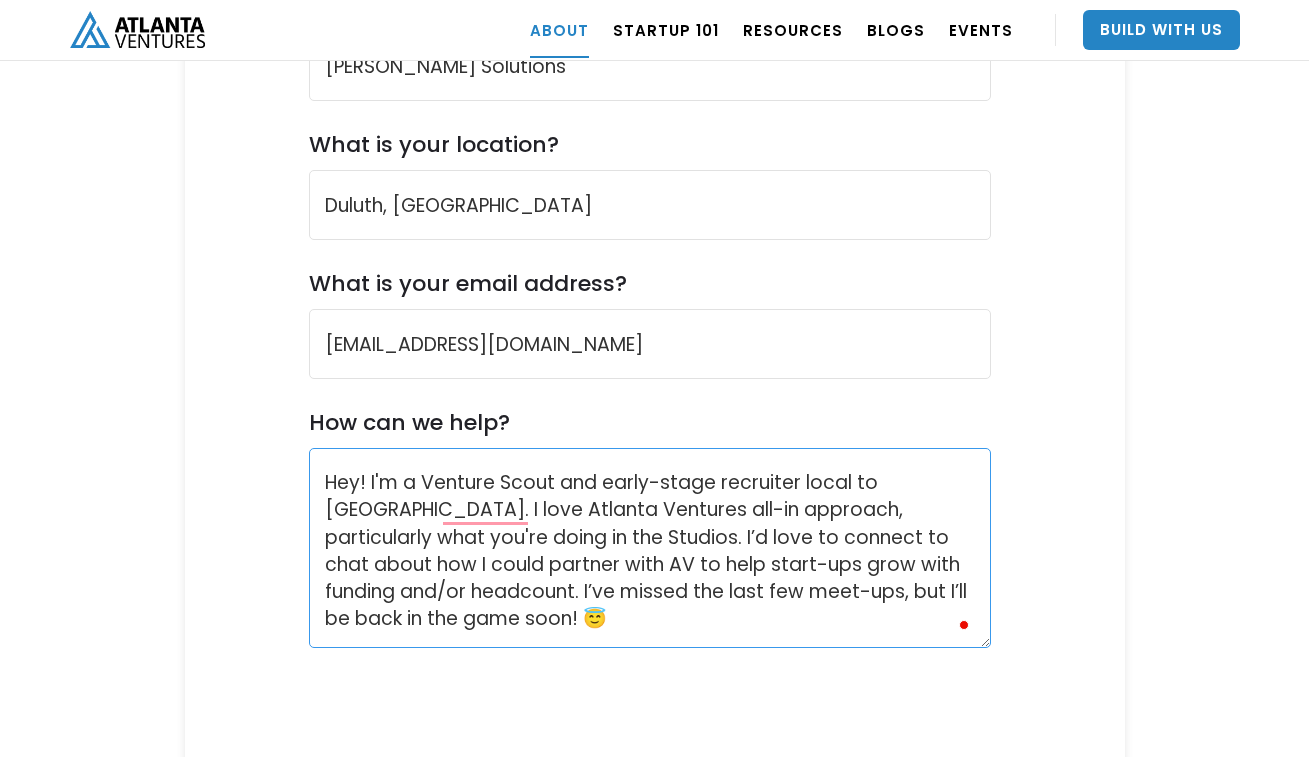 click on "Hey! I'm a Venture Scout and early-stage recruiter local to [GEOGRAPHIC_DATA]. I love Atlanta Ventures all-in approach, particularly what you're doing in the Studios. I’d love to connect to chat about how I could partner with AV to help start-ups grow with funding and/or headcount. I’ve missed the last few meet-ups, but I’ll be back in the game soon! 😇" at bounding box center [650, 548] 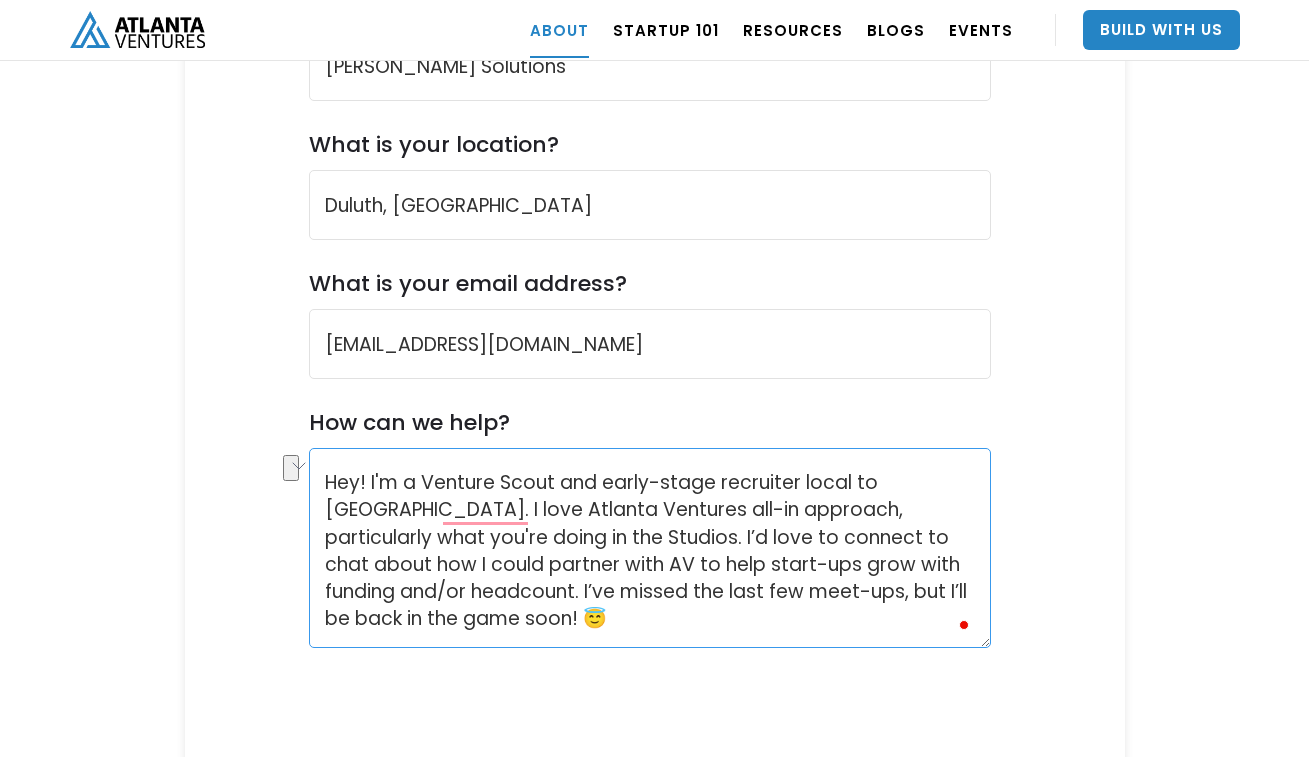drag, startPoint x: 810, startPoint y: 499, endPoint x: 620, endPoint y: 490, distance: 190.21304 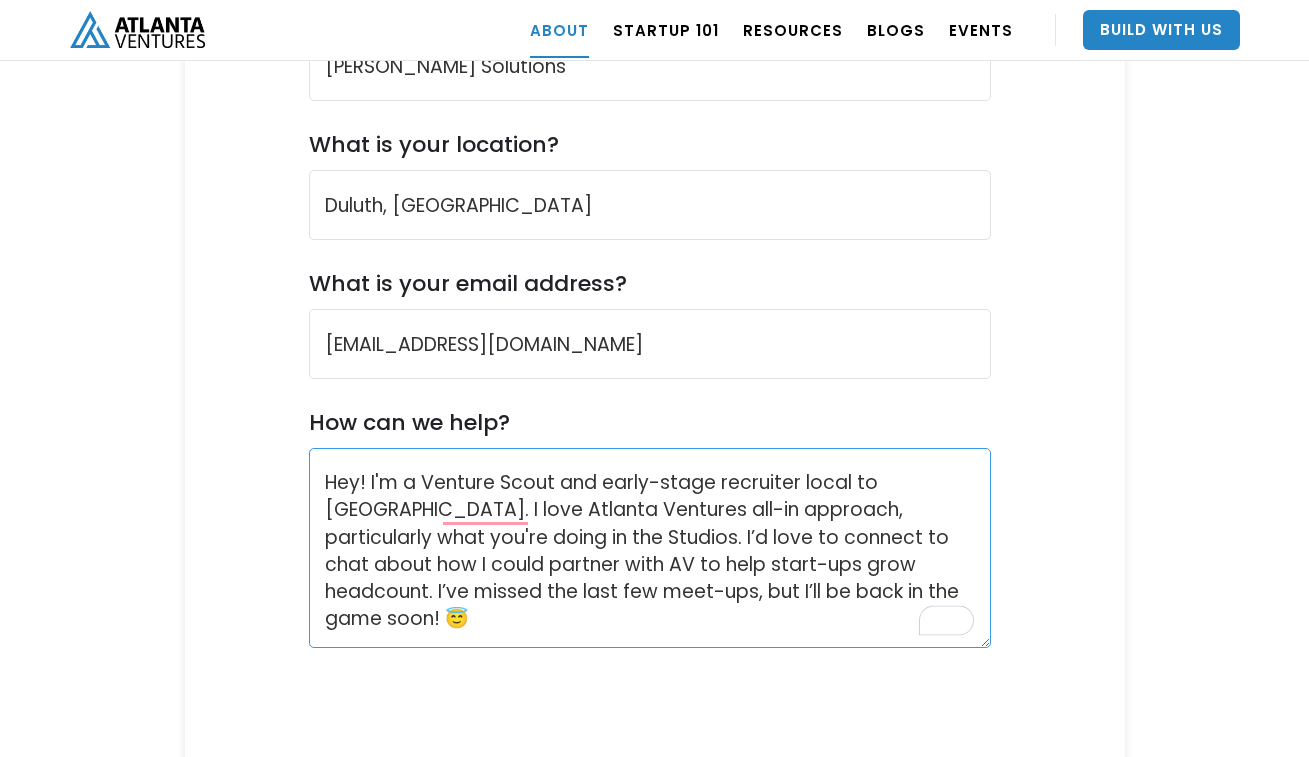 click on "Hey! I'm a Venture Scout and early-stage recruiter local to [GEOGRAPHIC_DATA]. I love Atlanta Ventures all-in approach, particularly what you're doing in the Studios. I’d love to connect to chat about how I could partner with AV to help start-ups grow headcount. I’ve missed the last few meet-ups, but I’ll be back in the game soon! 😇" at bounding box center (650, 548) 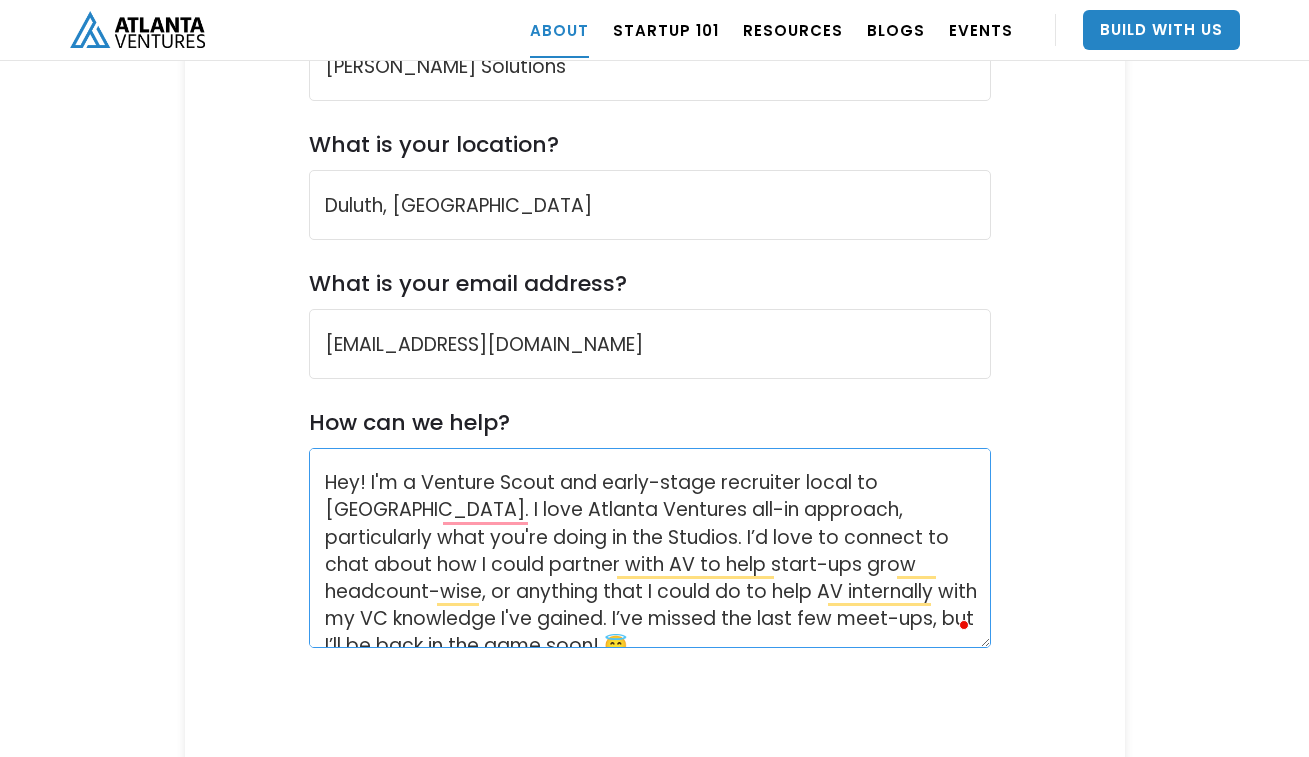drag, startPoint x: 937, startPoint y: 525, endPoint x: 964, endPoint y: 567, distance: 49.92995 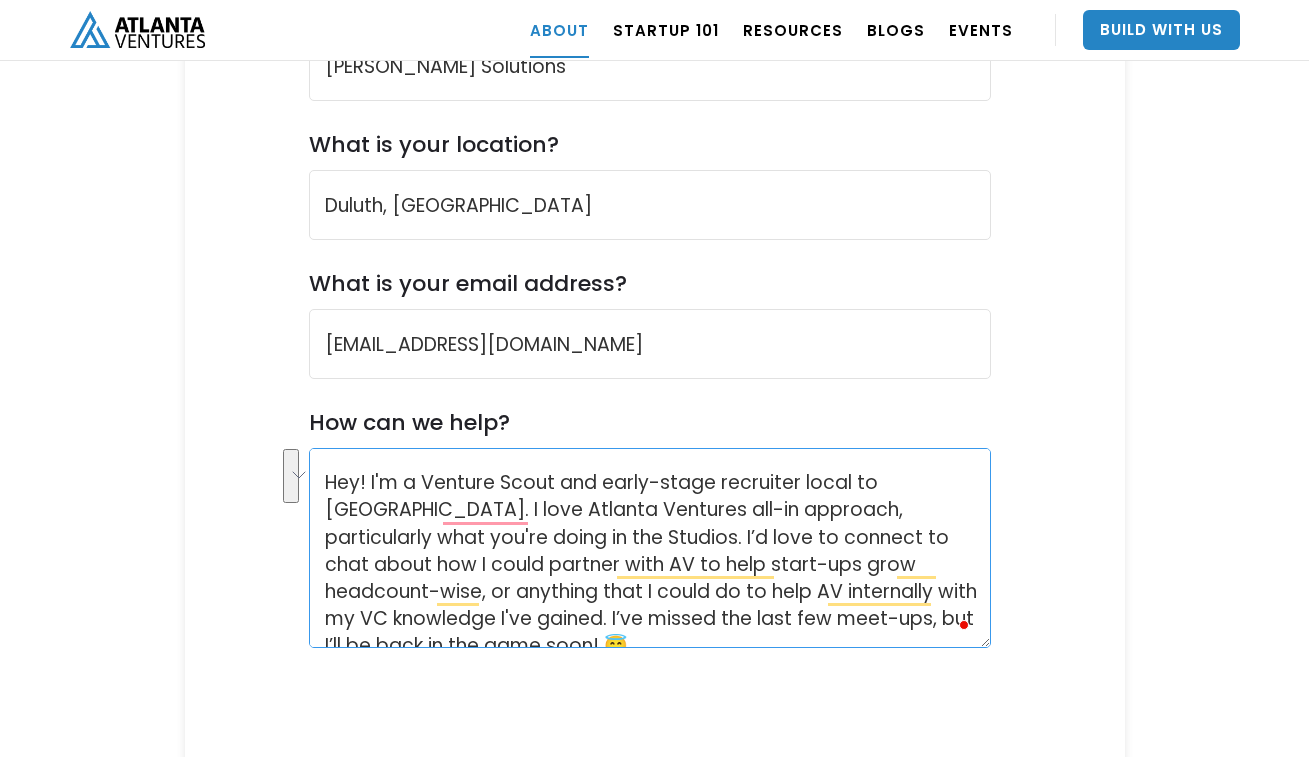 drag, startPoint x: 938, startPoint y: 528, endPoint x: 974, endPoint y: 562, distance: 49.517673 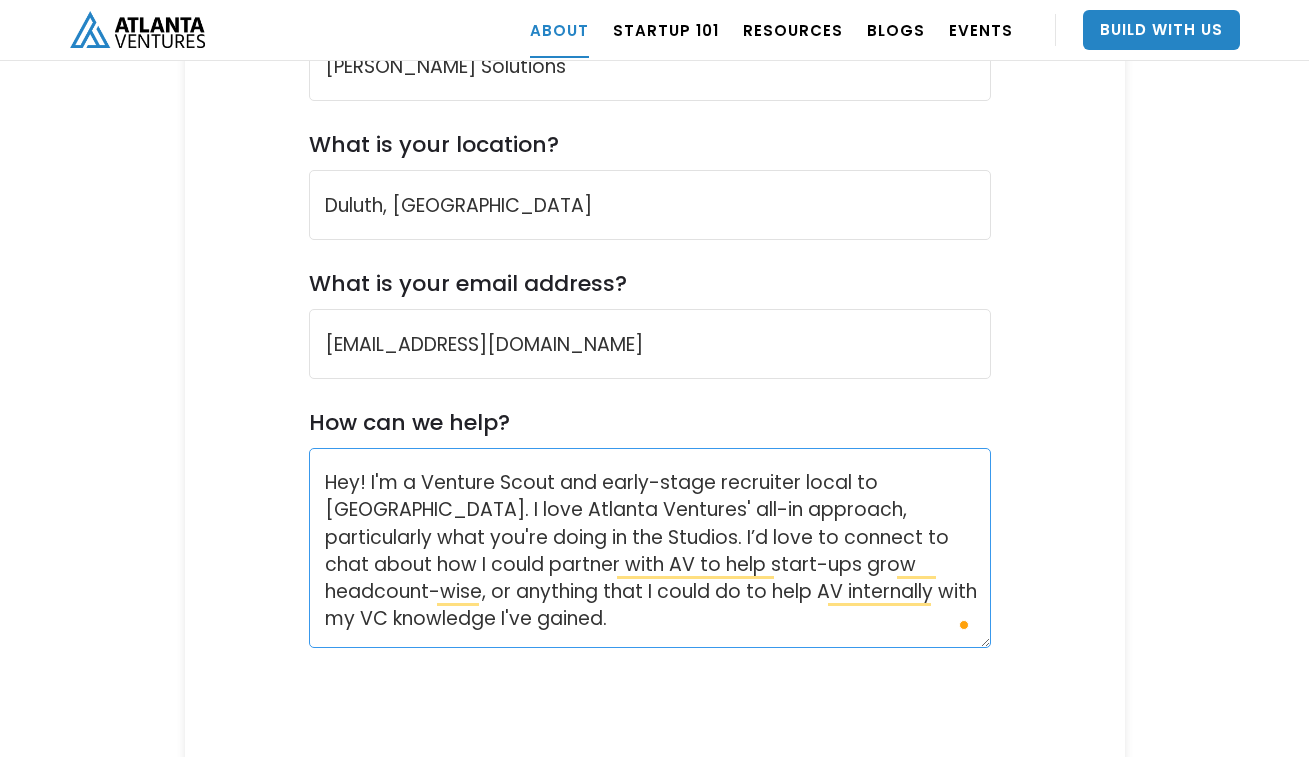 type on "Hey! I'm a Venture Scout and early-stage recruiter local to [GEOGRAPHIC_DATA]. I love Atlanta Ventures' all-in approach, particularly what you're doing in the Studios. I’d love to connect to chat about how I could partner with AV to help start-ups grow headcount-wise, or anything that I could do to help AV internally with my VC knowledge I've gained." 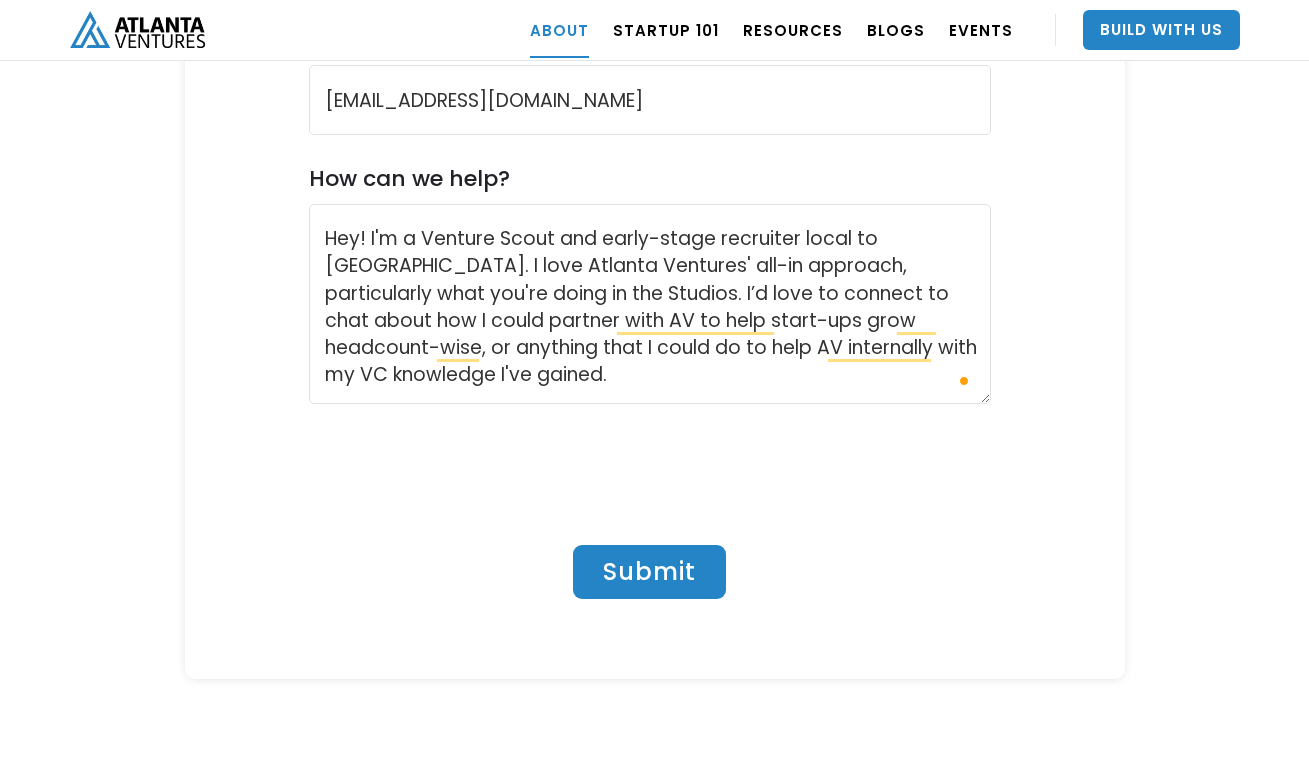 scroll, scrollTop: 8091, scrollLeft: 0, axis: vertical 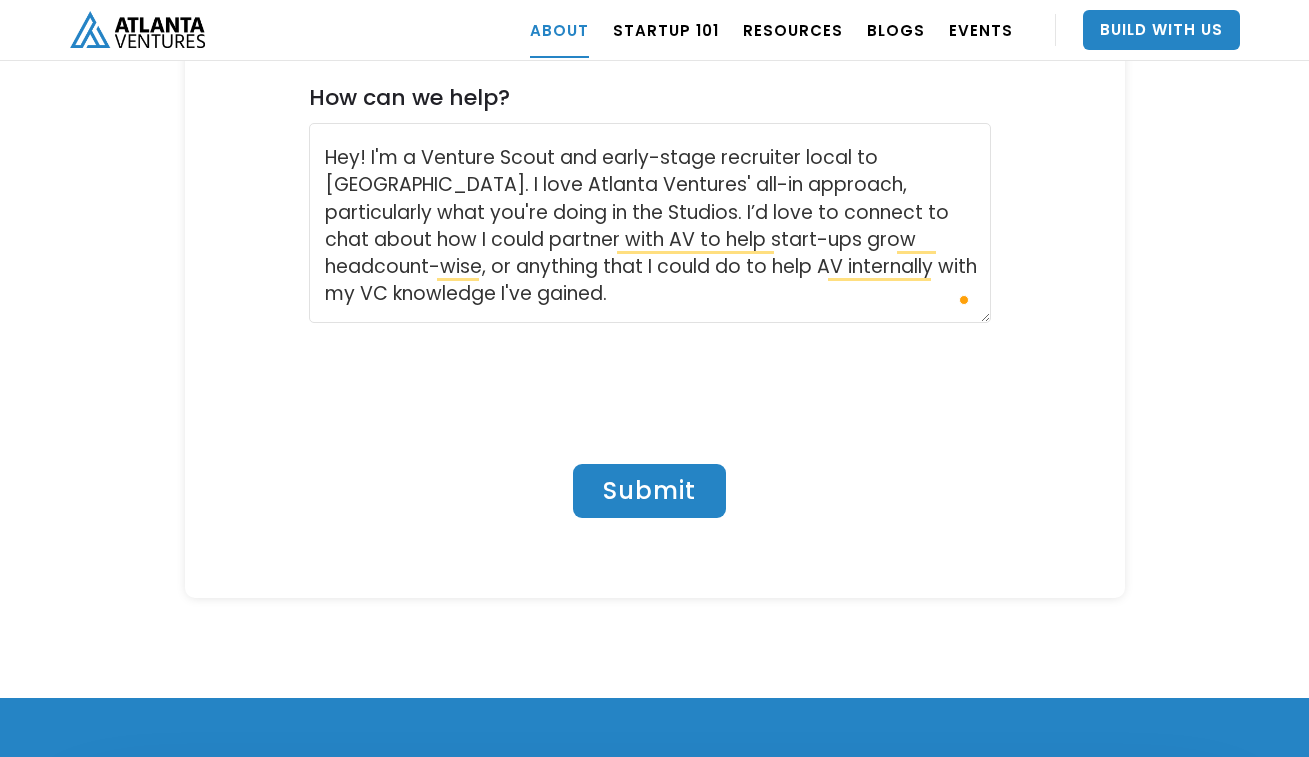 click on "What is your name? [PERSON_NAME] What is your company name? [PERSON_NAME] Solutions What is your location? Duluth, [GEOGRAPHIC_DATA] What is your email address? [EMAIL_ADDRESS][DOMAIN_NAME] How can we help? Hey! I'm a Venture Scout and early-stage recruiter local to [GEOGRAPHIC_DATA]. I love Atlanta Ventures' all-in approach, particularly what you're doing in the Studios. I’d love to connect to chat about how I could partner with AV to help start-ups grow headcount-wise, or anything that I could do to help AV internally with my VC knowledge I've gained. Submit" at bounding box center [655, 48] 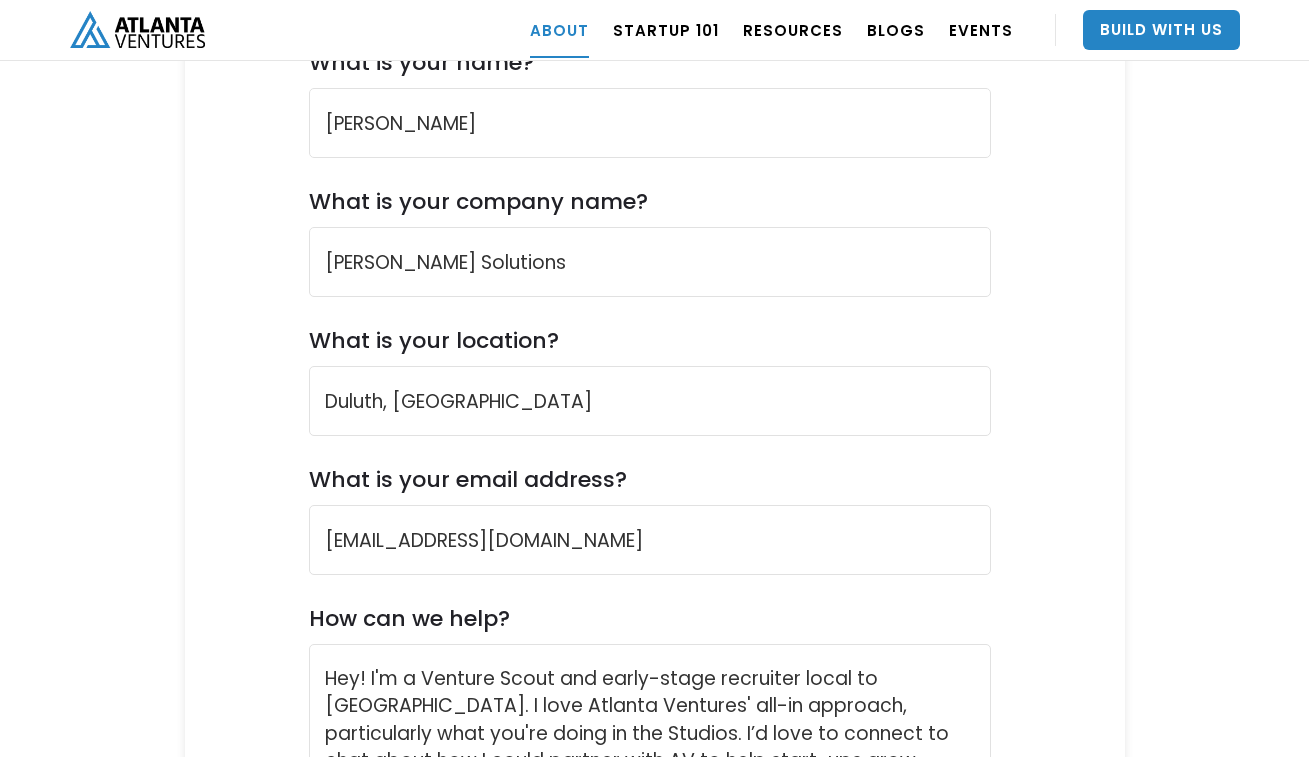 scroll, scrollTop: 7362, scrollLeft: 0, axis: vertical 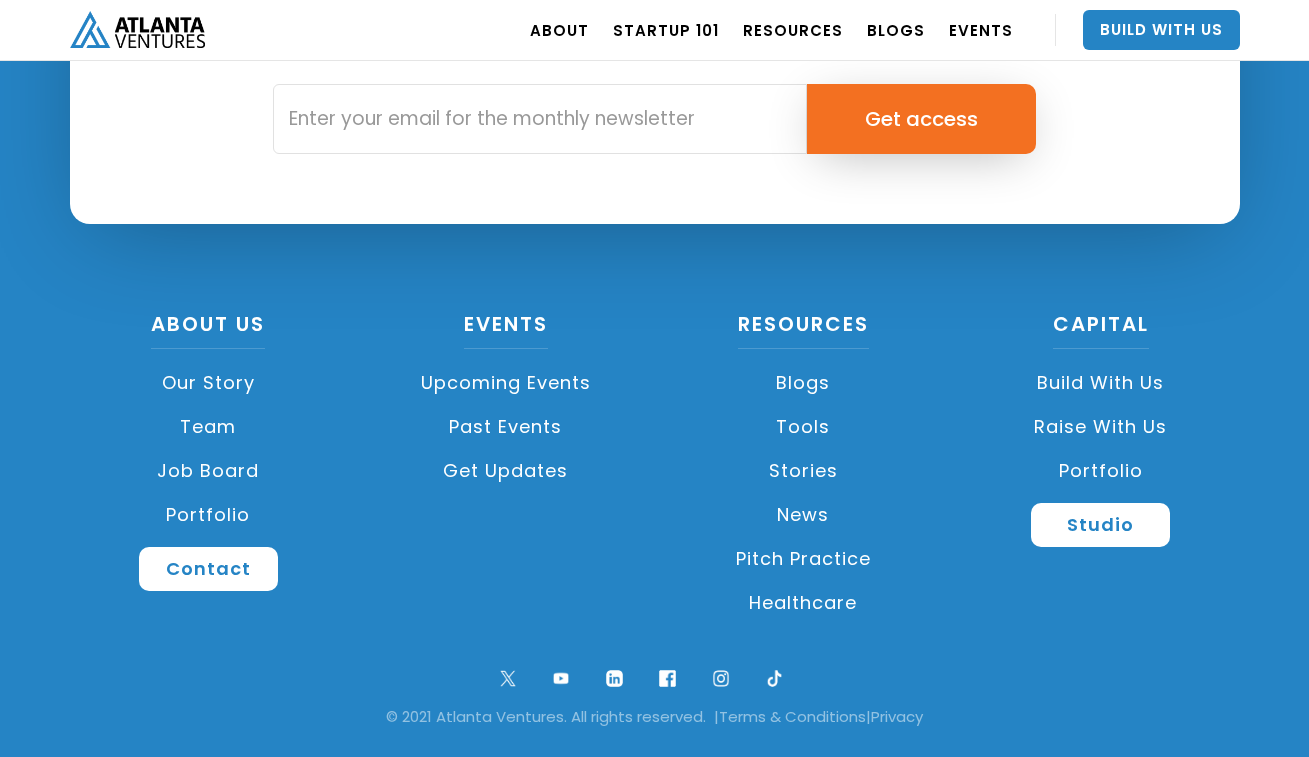 click on "Team" at bounding box center [209, 427] 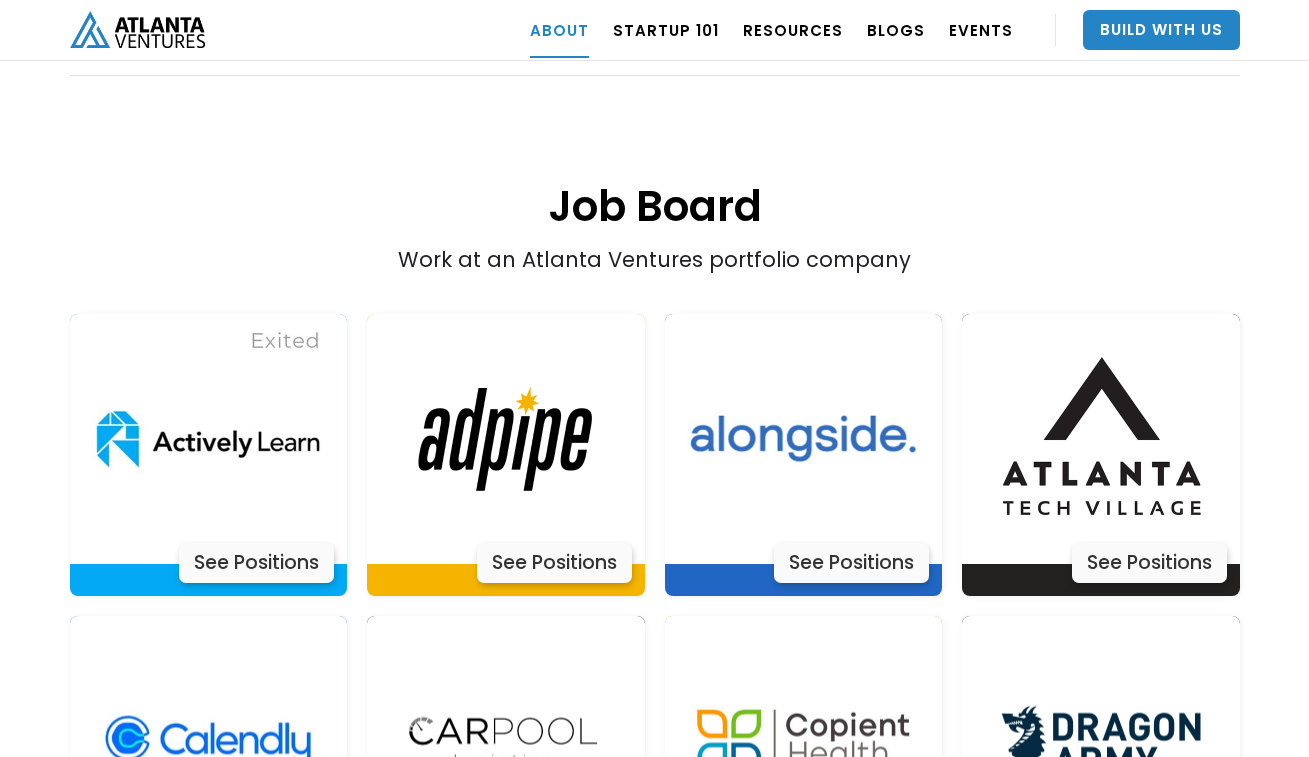 scroll, scrollTop: 3953, scrollLeft: 0, axis: vertical 